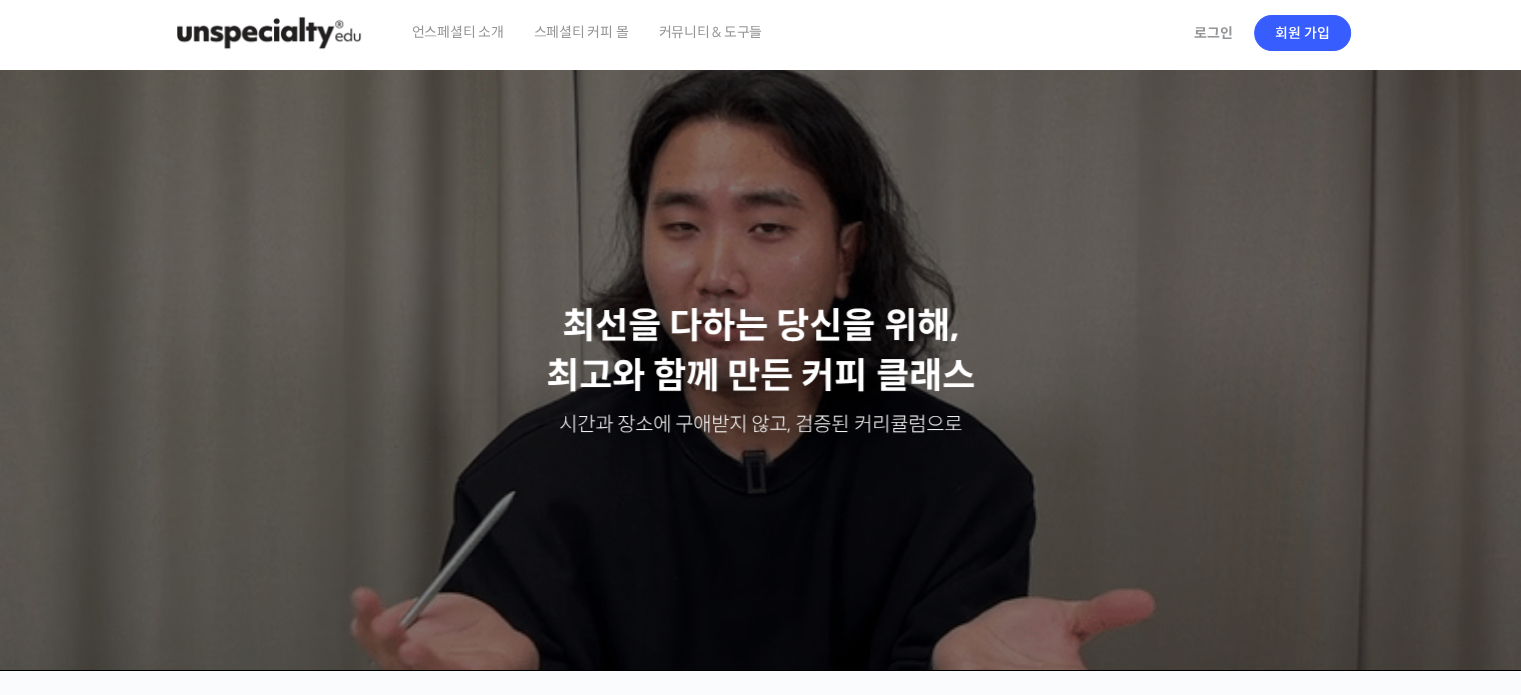 scroll, scrollTop: 0, scrollLeft: 0, axis: both 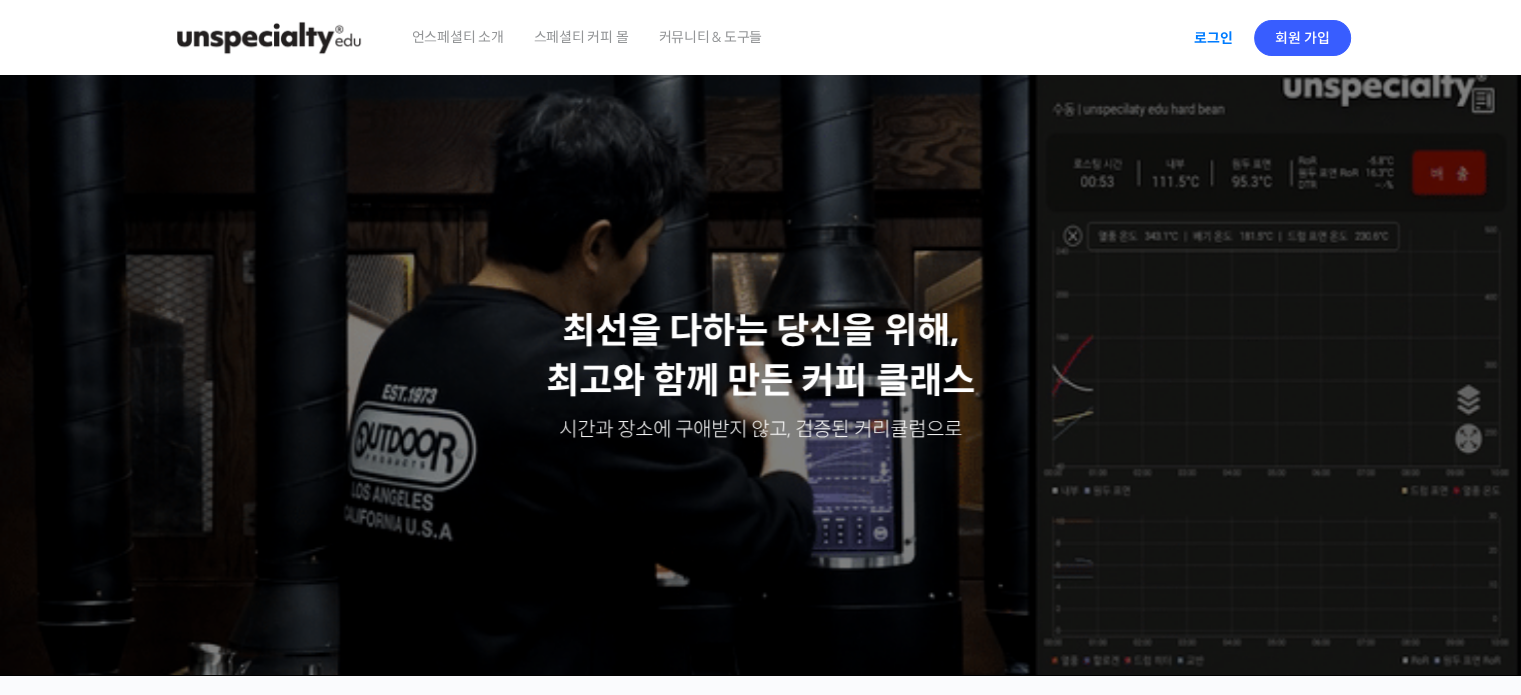 click on "로그인" at bounding box center (1213, 38) 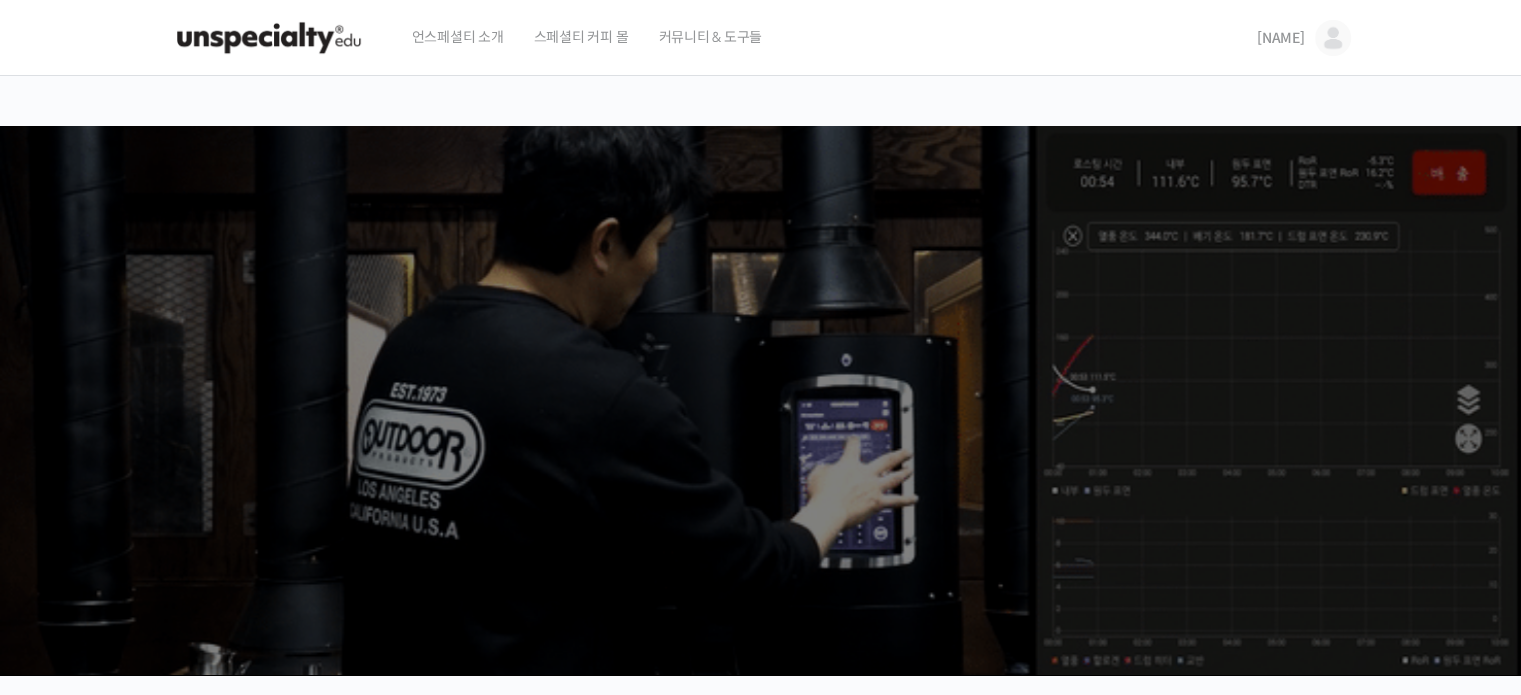 scroll, scrollTop: 0, scrollLeft: 0, axis: both 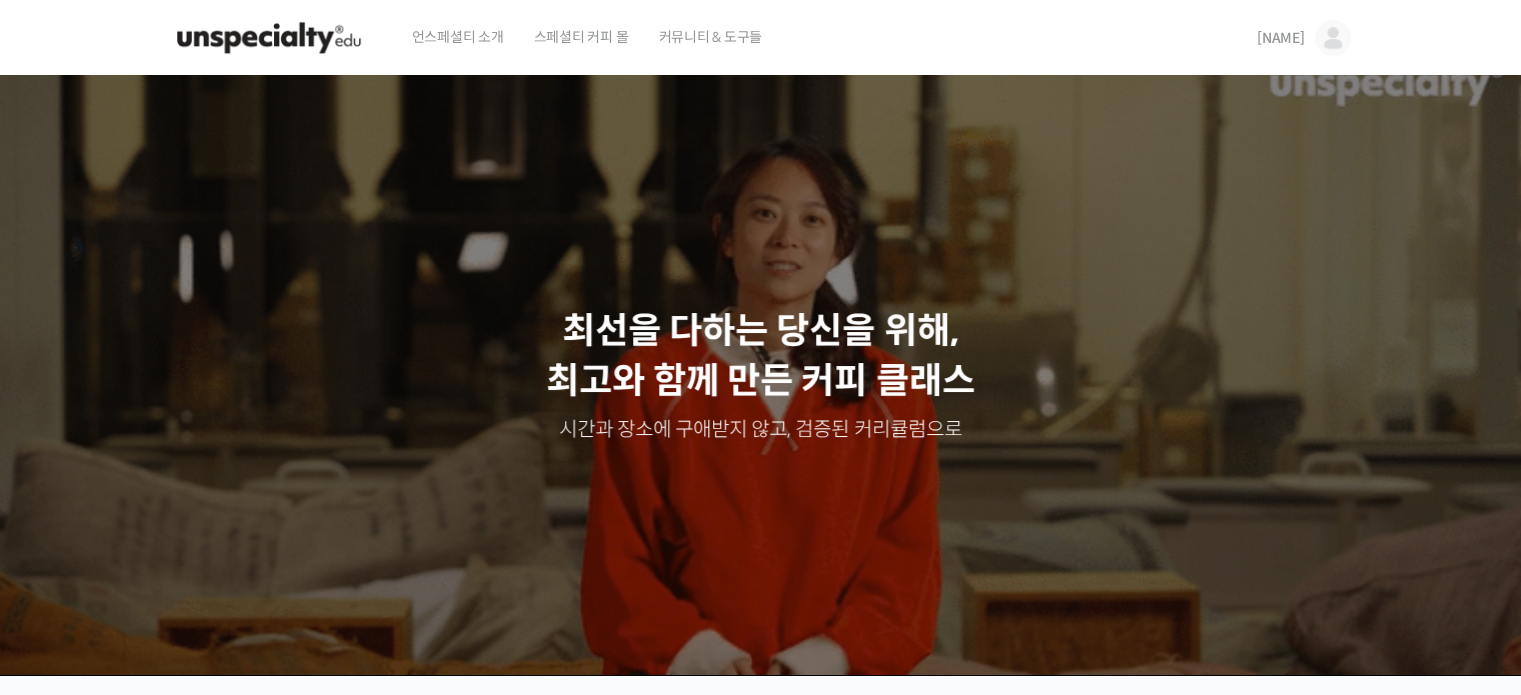 click at bounding box center (1333, 38) 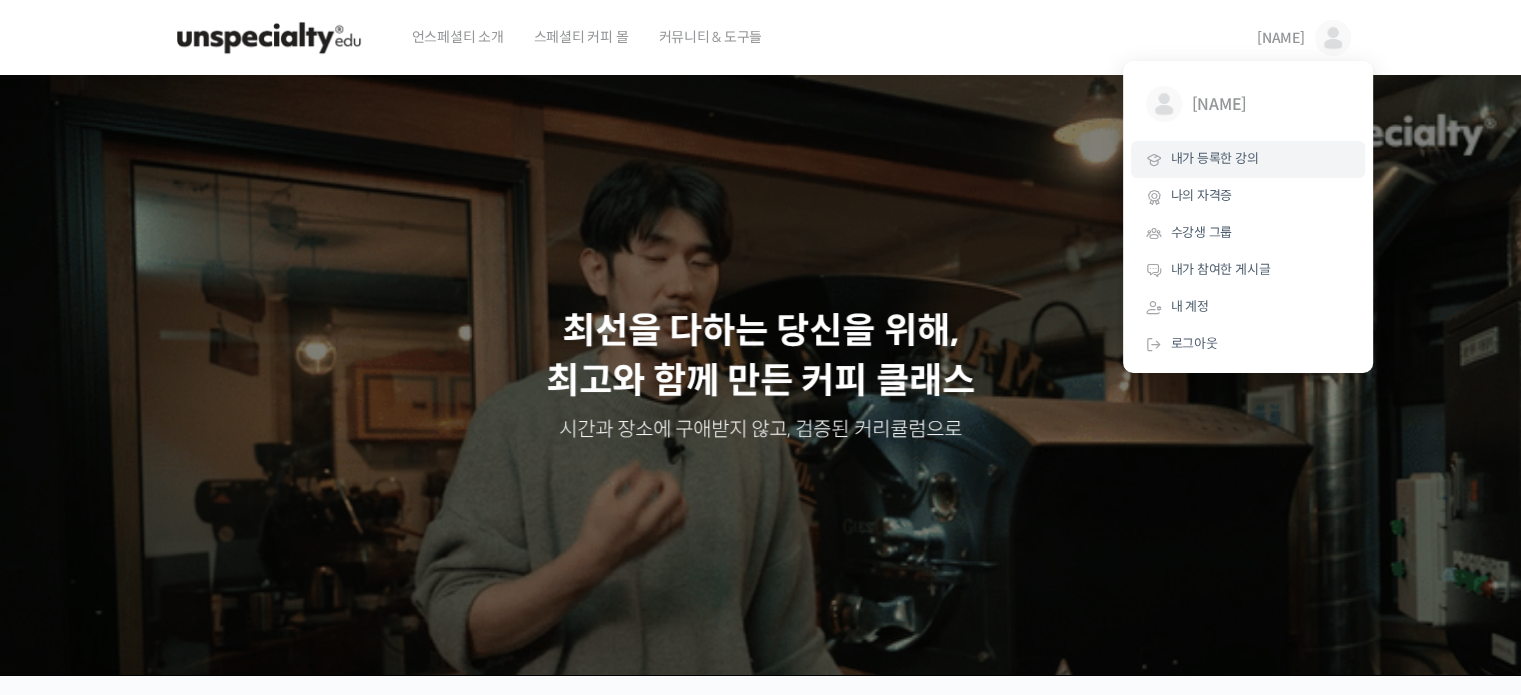 click on "내가 등록한 강의" at bounding box center [1248, 159] 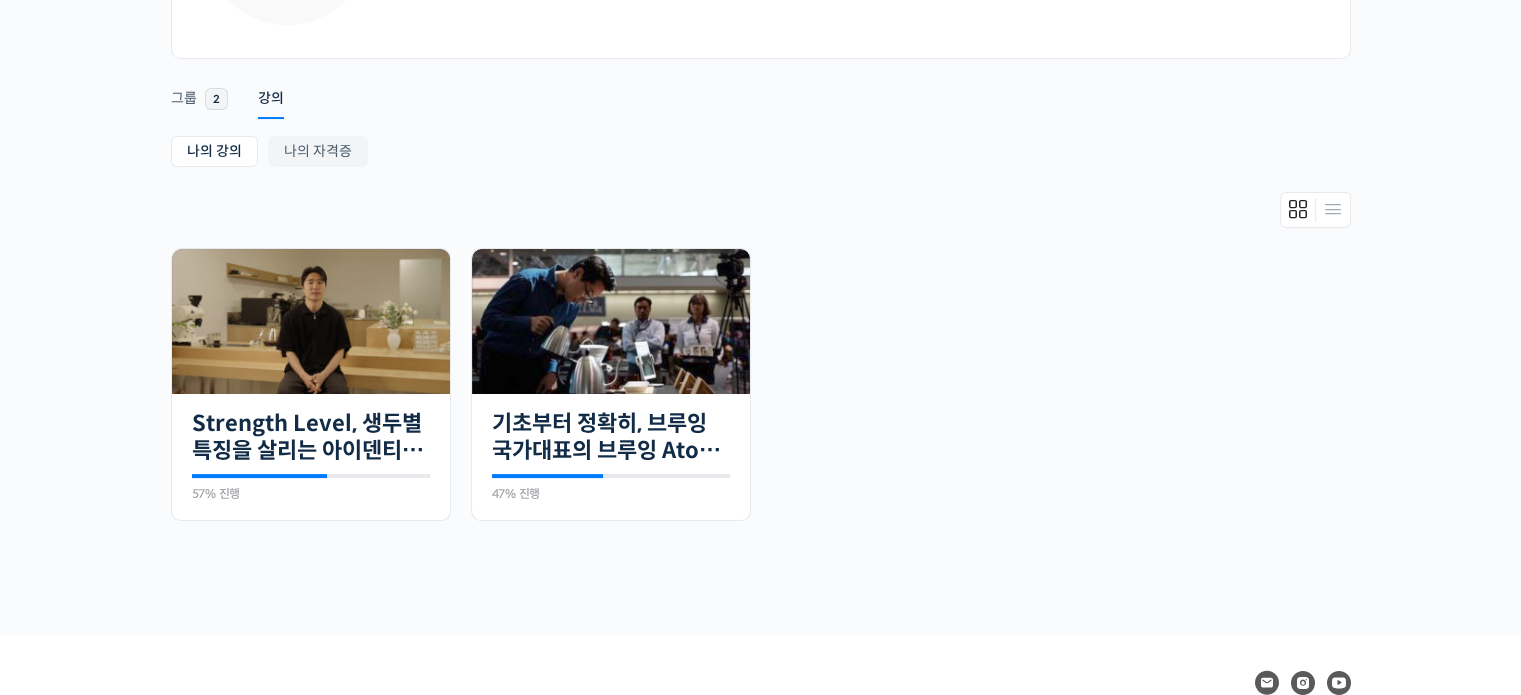 scroll, scrollTop: 300, scrollLeft: 0, axis: vertical 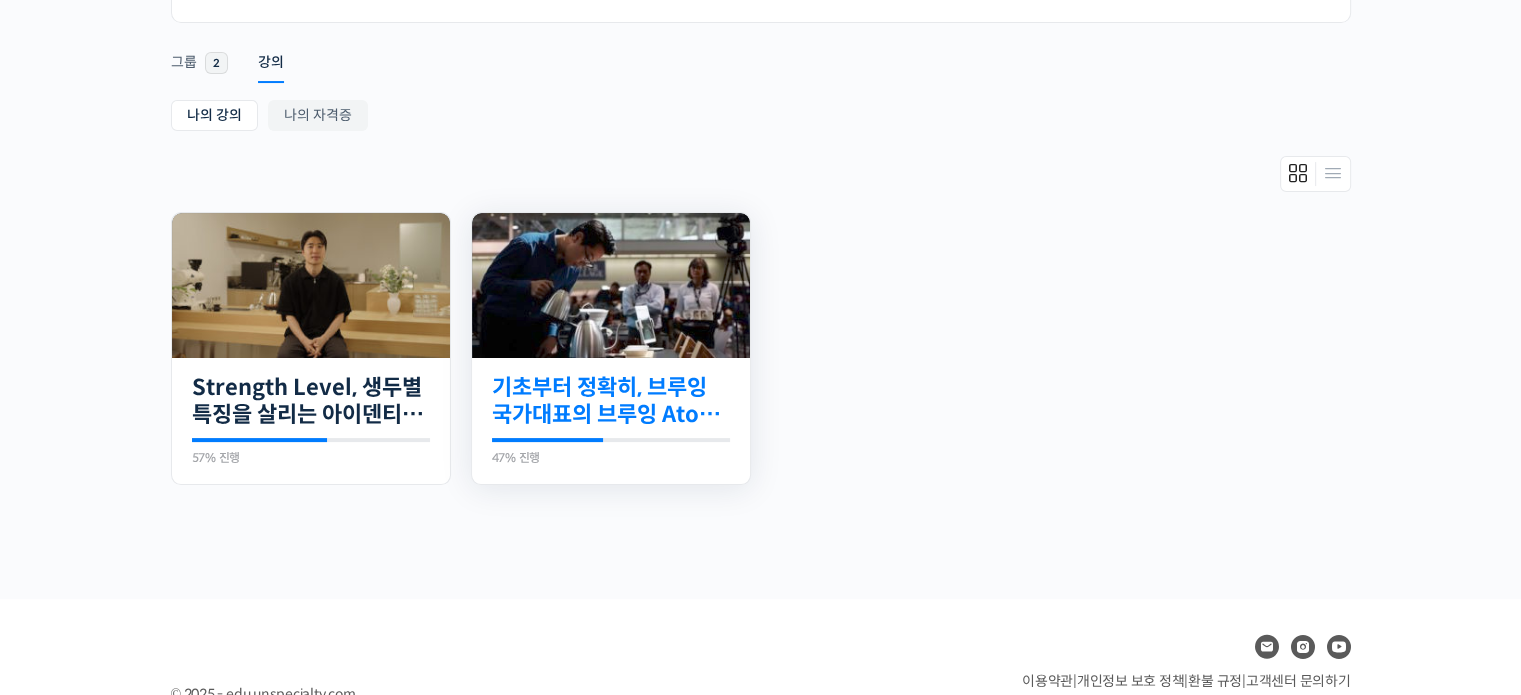 click on "기초부터 정확히, 브루잉 국가대표의 브루잉 AtoZ 클래스" at bounding box center [611, 401] 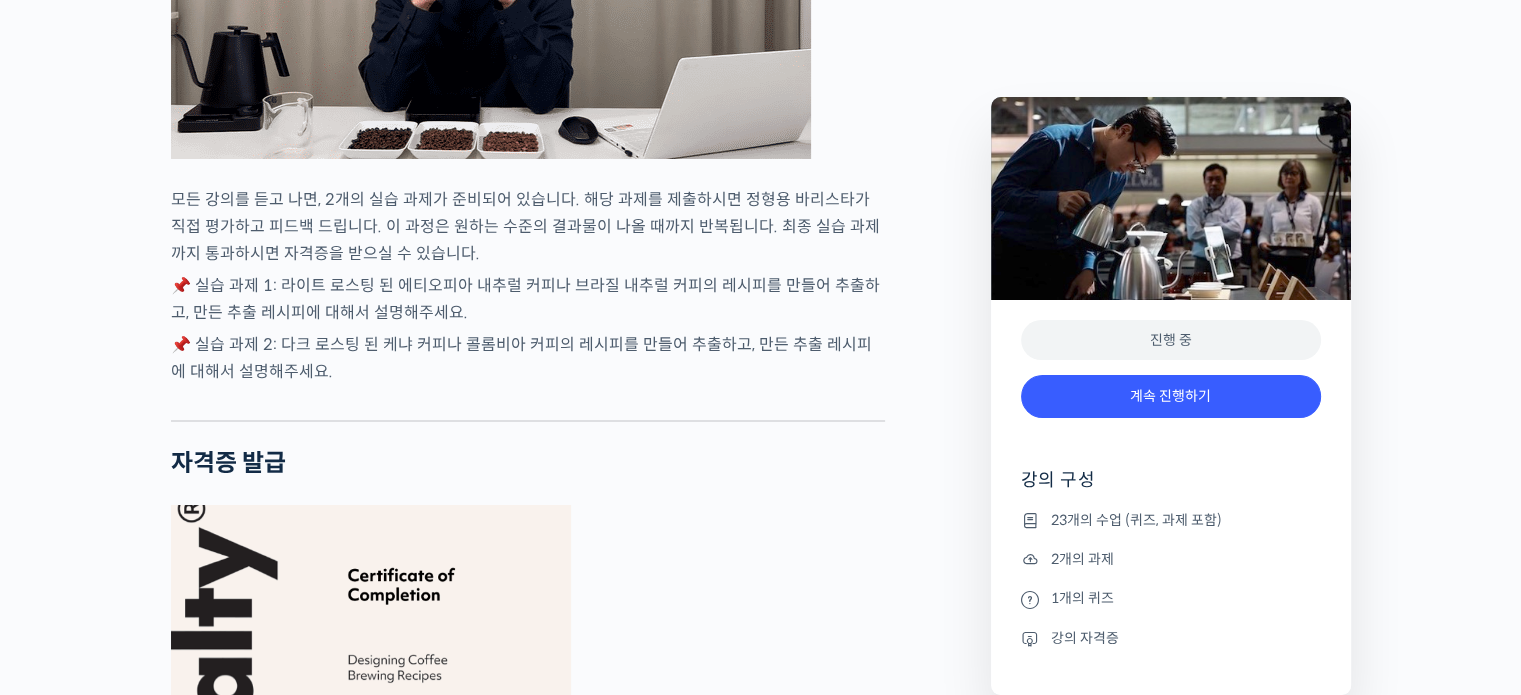 scroll, scrollTop: 7200, scrollLeft: 0, axis: vertical 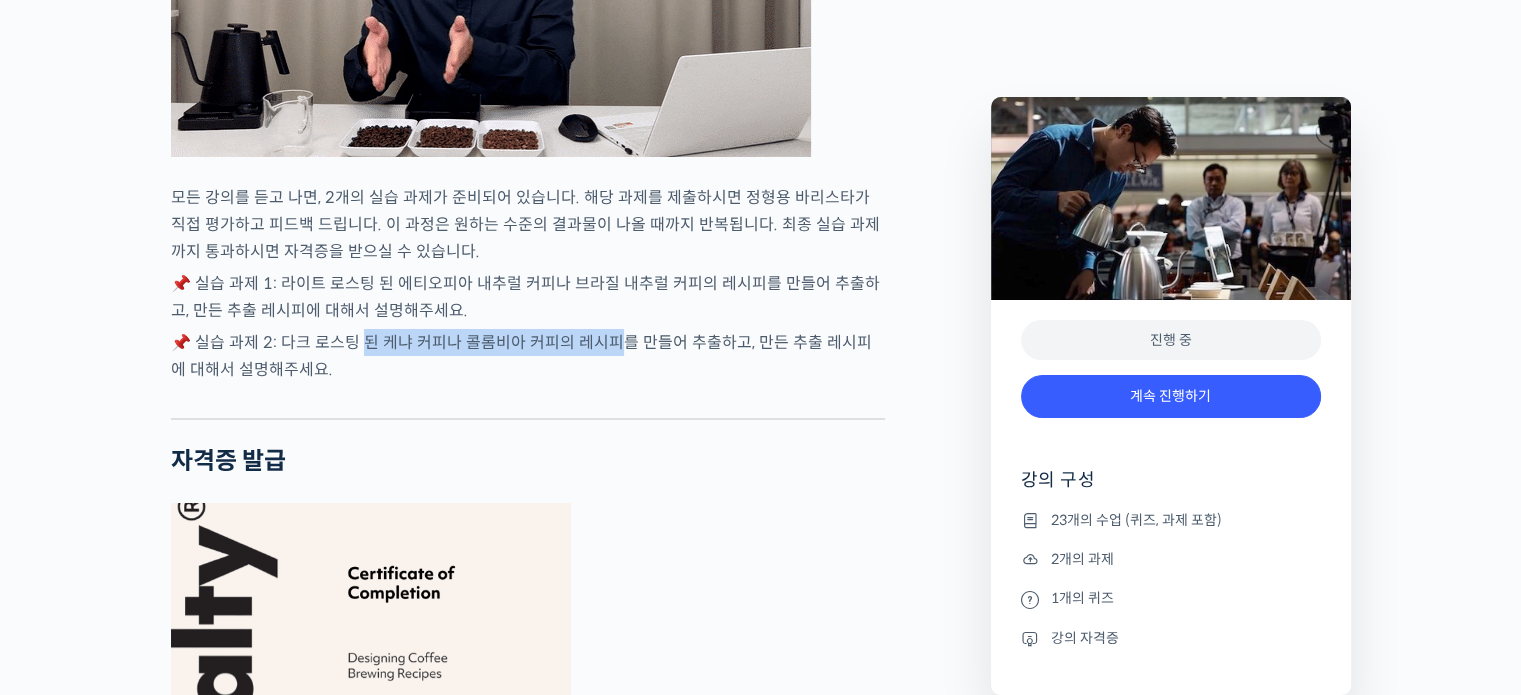 drag, startPoint x: 364, startPoint y: 398, endPoint x: 618, endPoint y: 419, distance: 254.86664 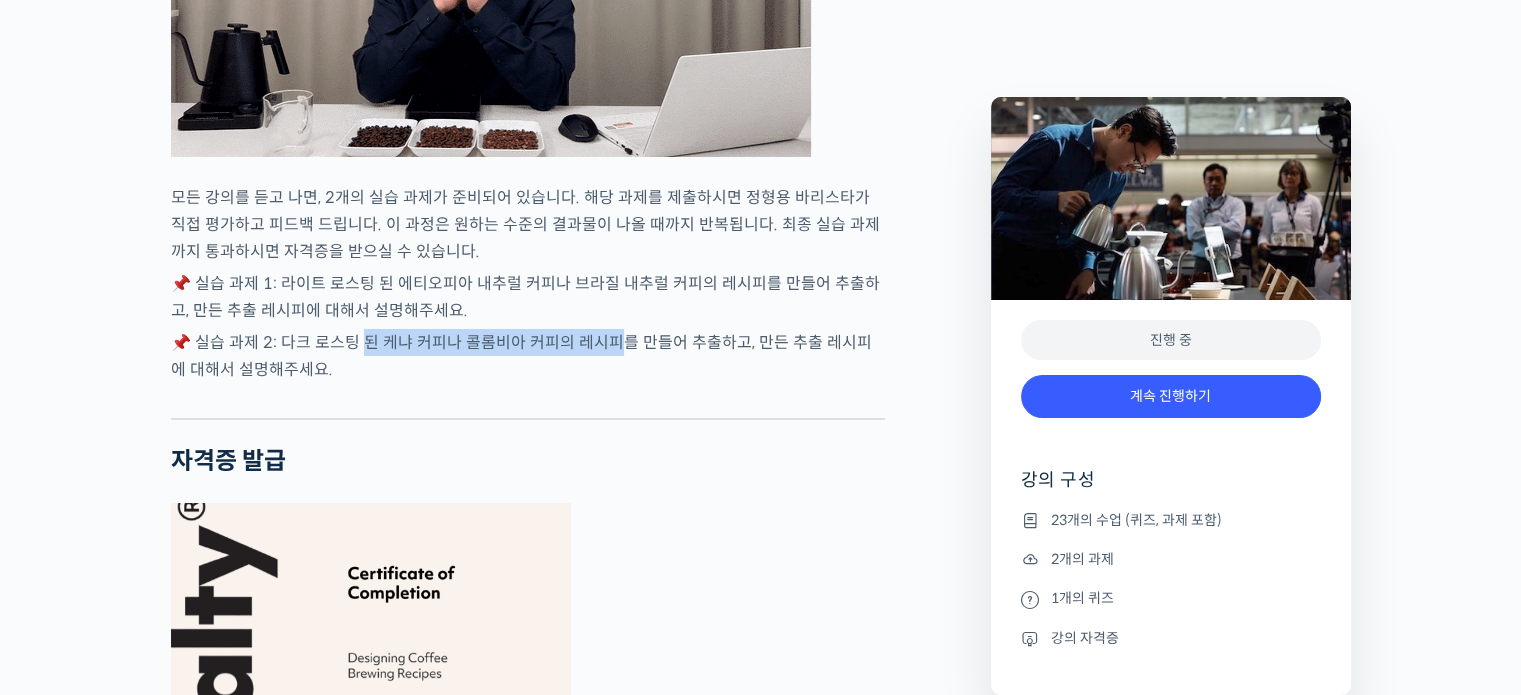 click on "📌 실습 과제 2: 다크 로스팅 된 케냐 커피나 콜롬비아 커피의 레시피를 만들어 추출하고, 만든 추출 레시피에 대해서 설명해주세요." at bounding box center [528, 356] 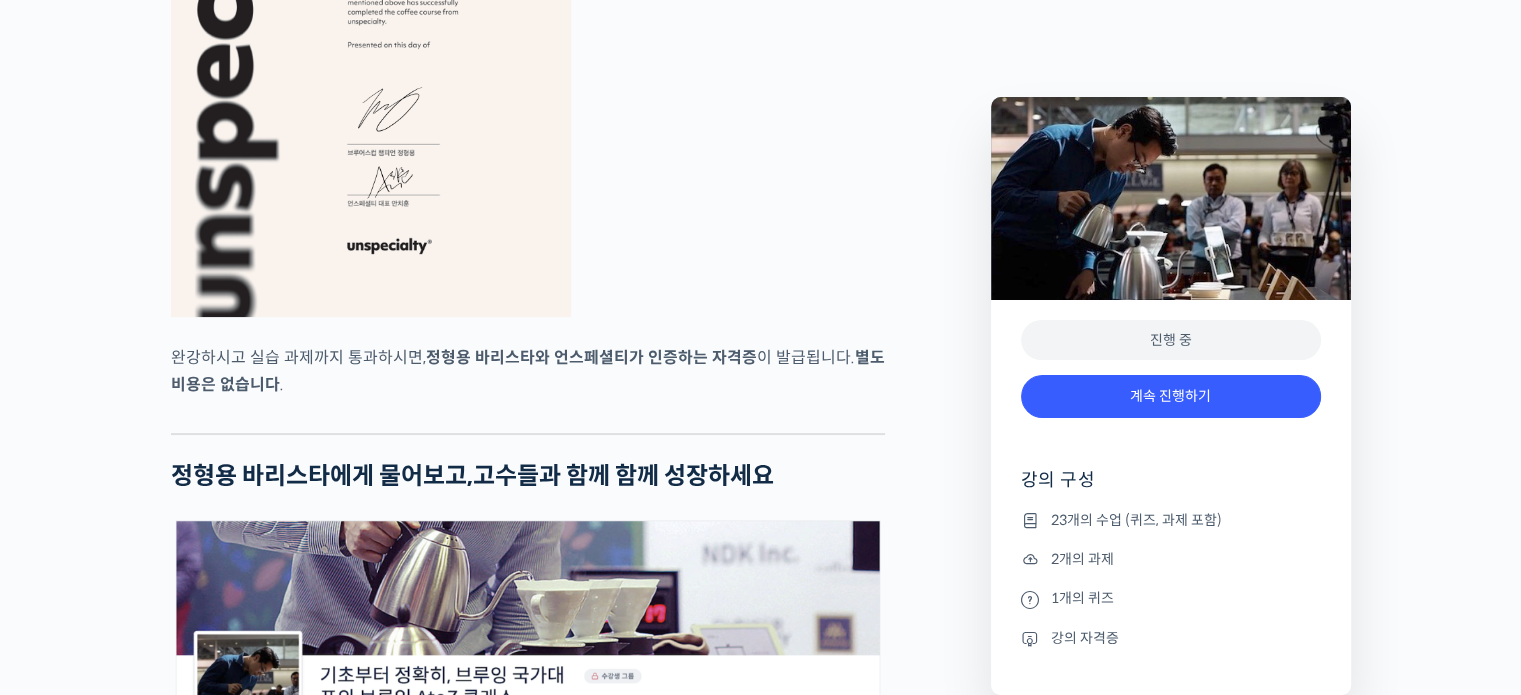 scroll, scrollTop: 8000, scrollLeft: 0, axis: vertical 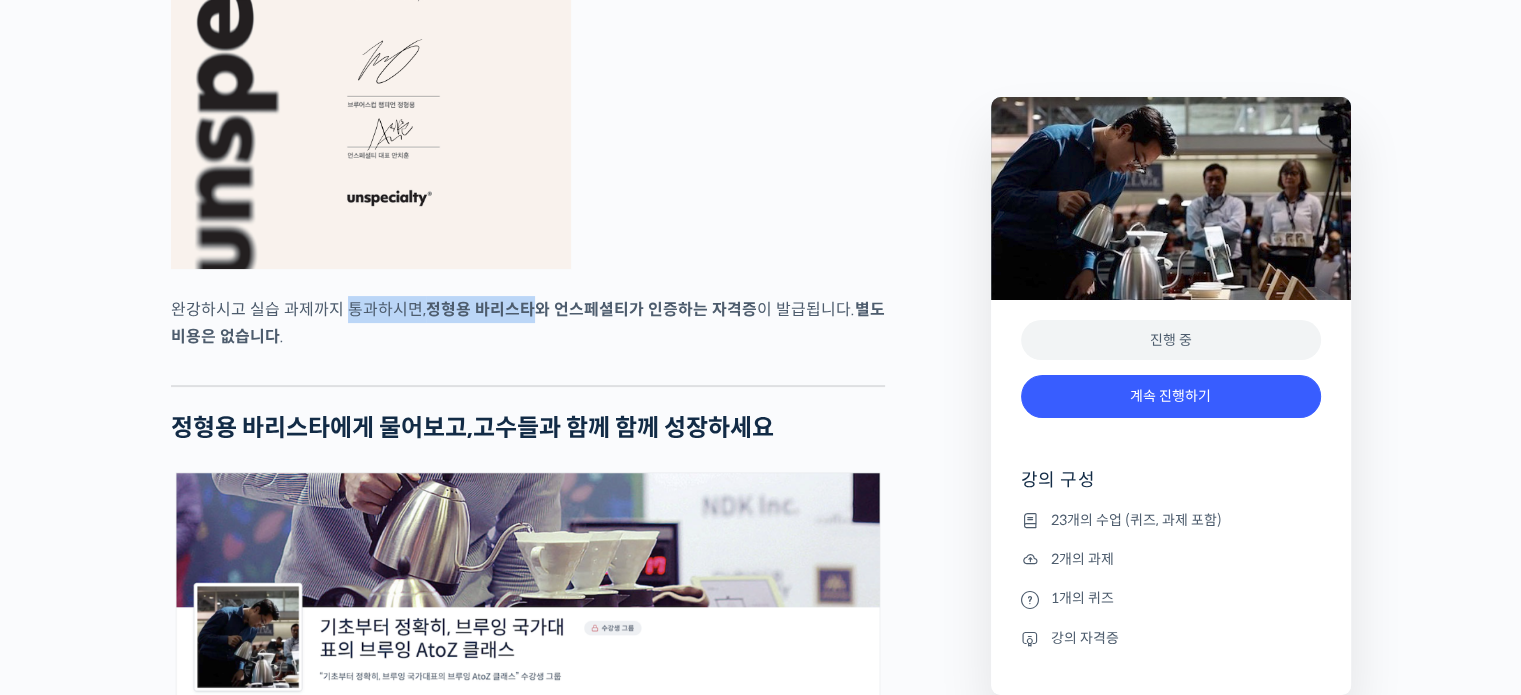 drag, startPoint x: 344, startPoint y: 370, endPoint x: 529, endPoint y: 367, distance: 185.02432 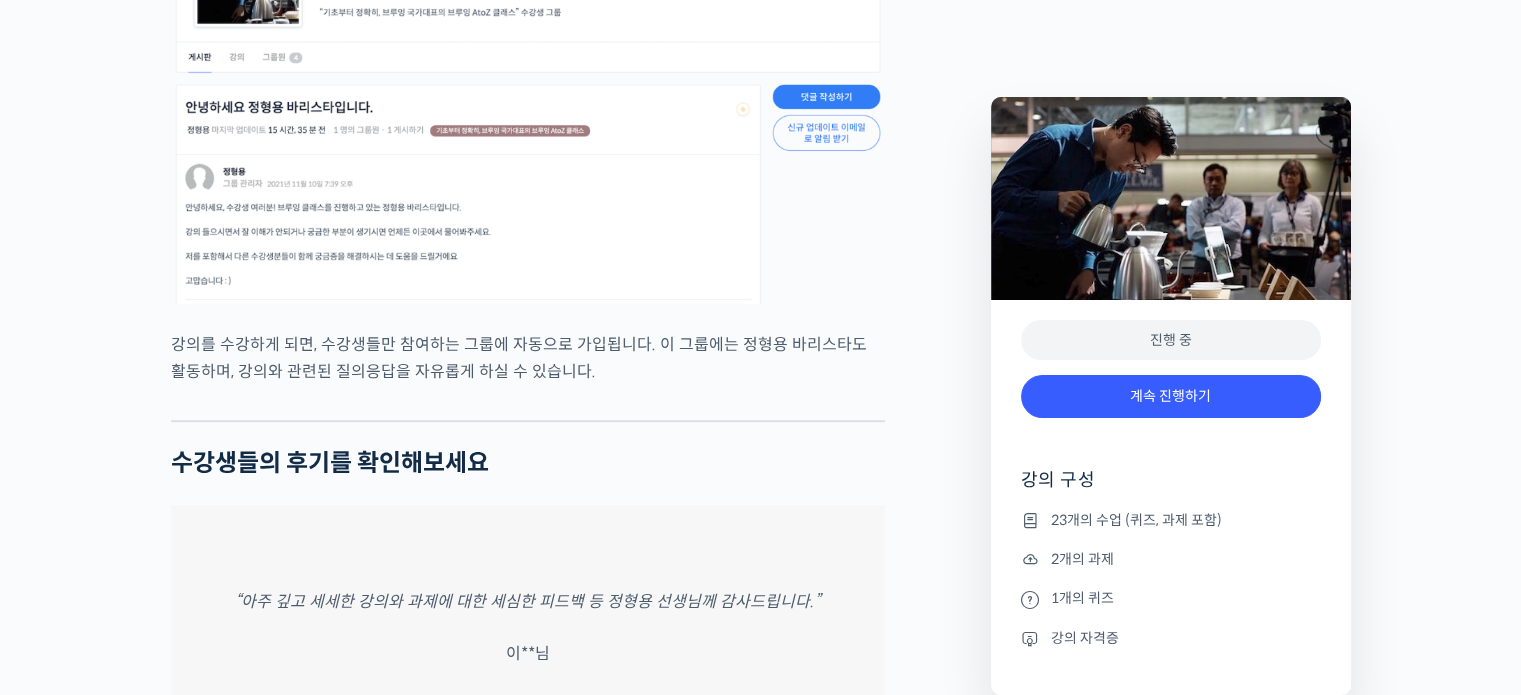 scroll, scrollTop: 8700, scrollLeft: 0, axis: vertical 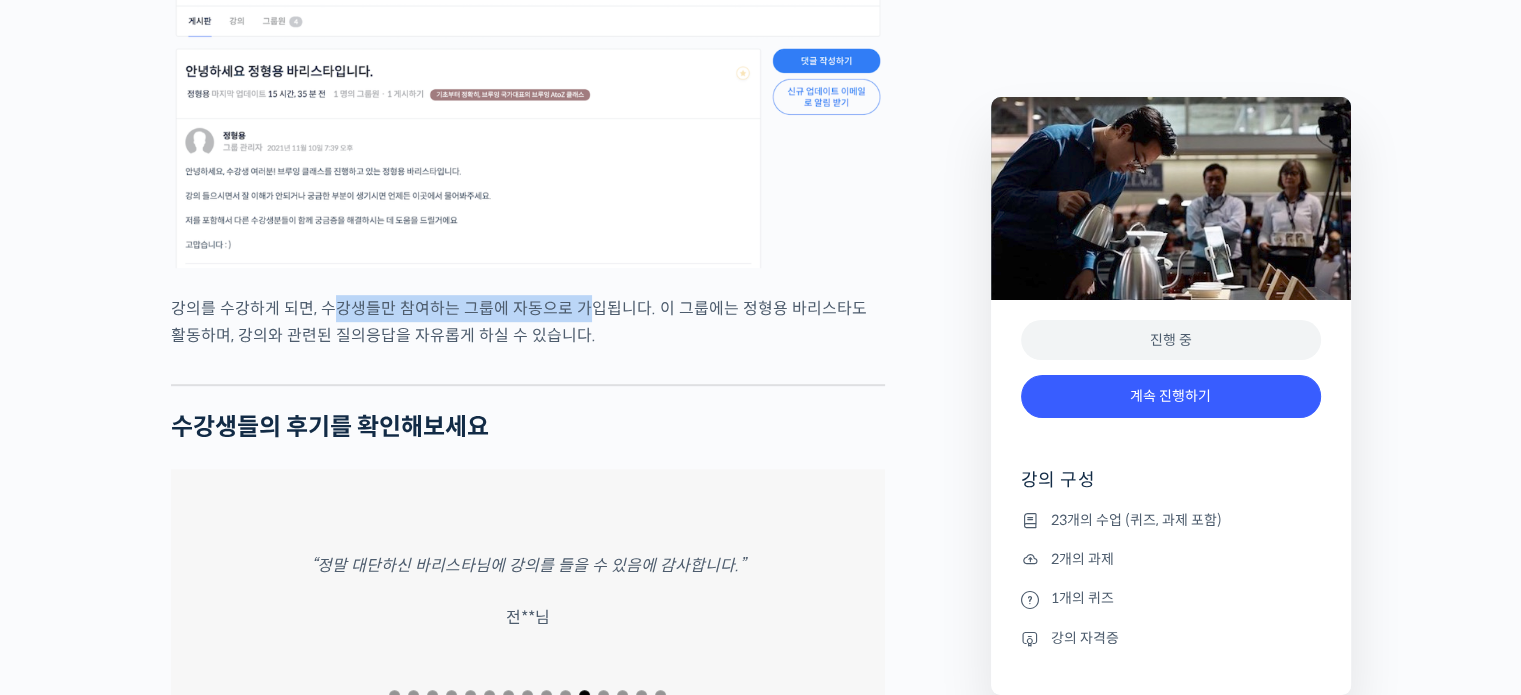 drag, startPoint x: 328, startPoint y: 372, endPoint x: 575, endPoint y: 371, distance: 247.00203 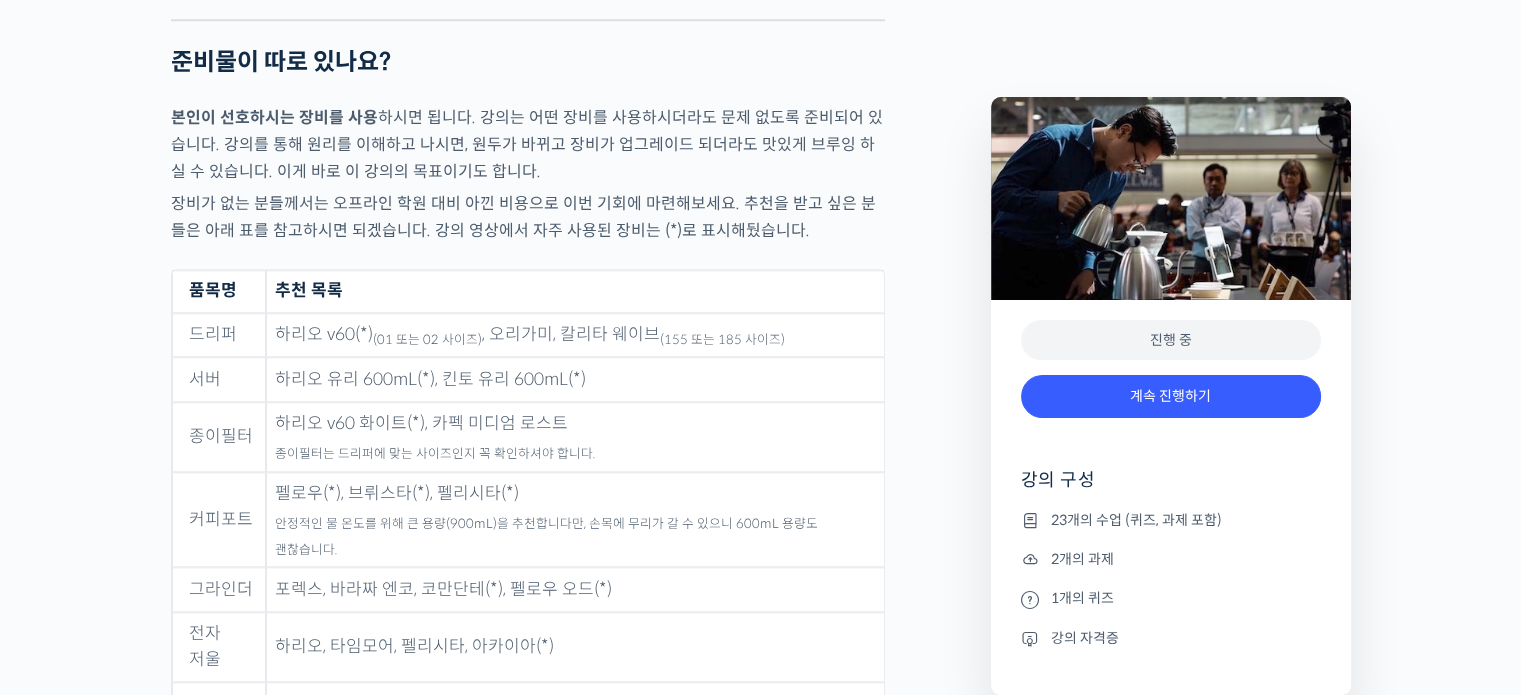 scroll, scrollTop: 9500, scrollLeft: 0, axis: vertical 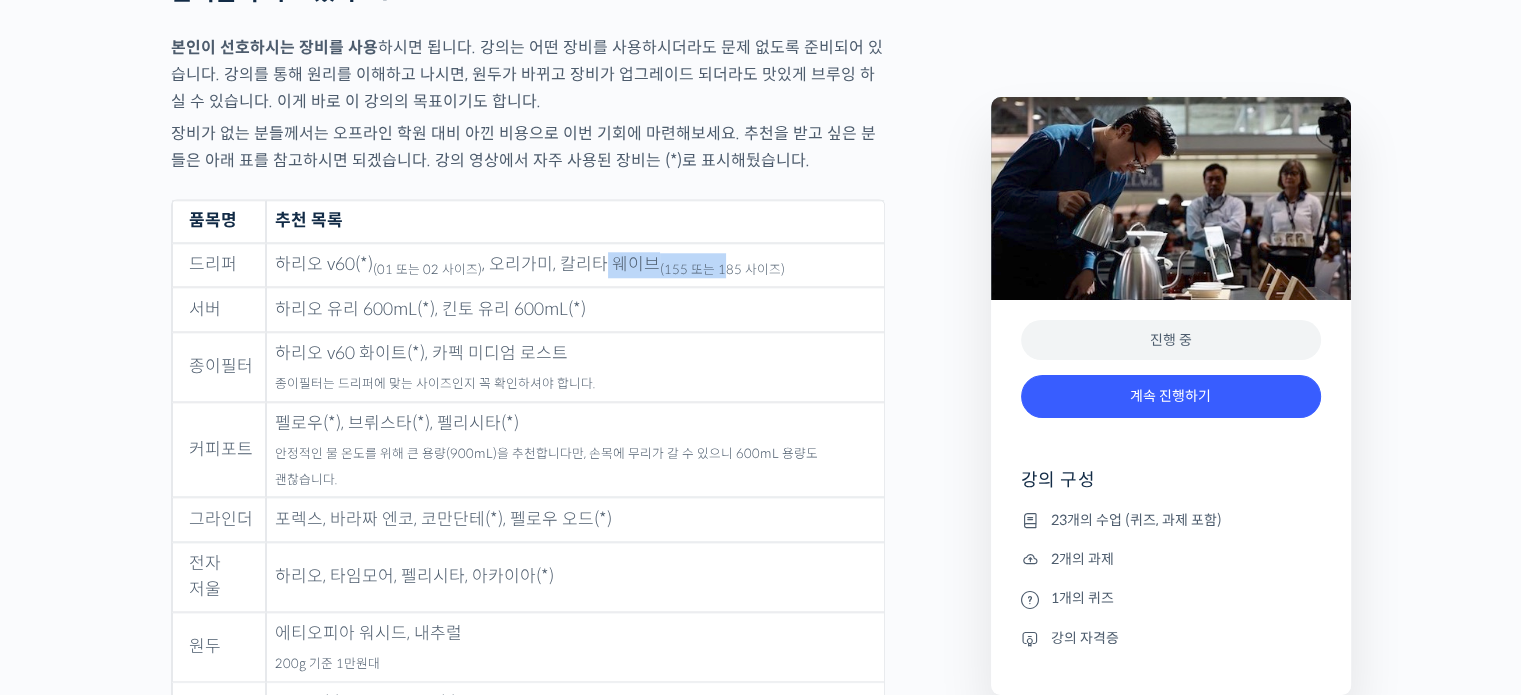 drag, startPoint x: 592, startPoint y: 331, endPoint x: 712, endPoint y: 331, distance: 120 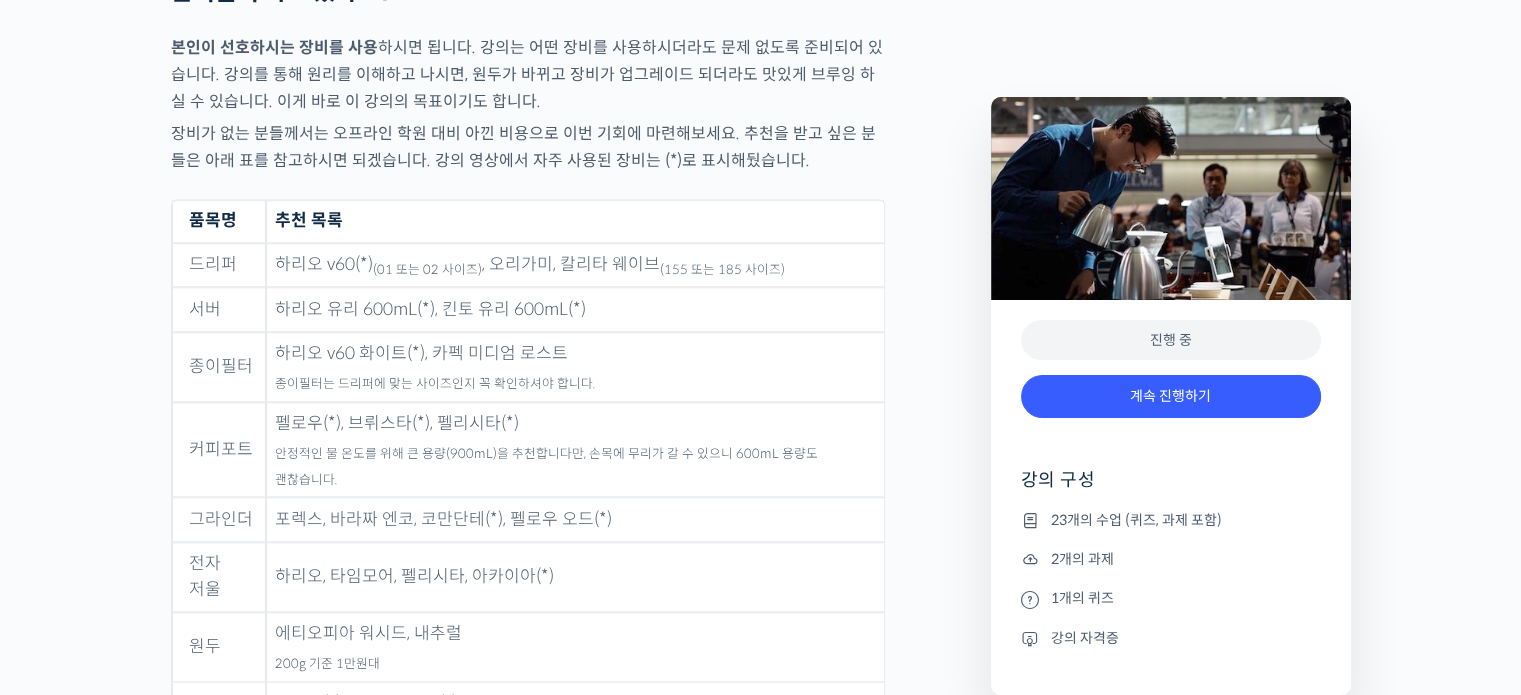 click on "하리오 유리 600mL(*), 킨토 유리 600mL(*)" at bounding box center [575, 309] 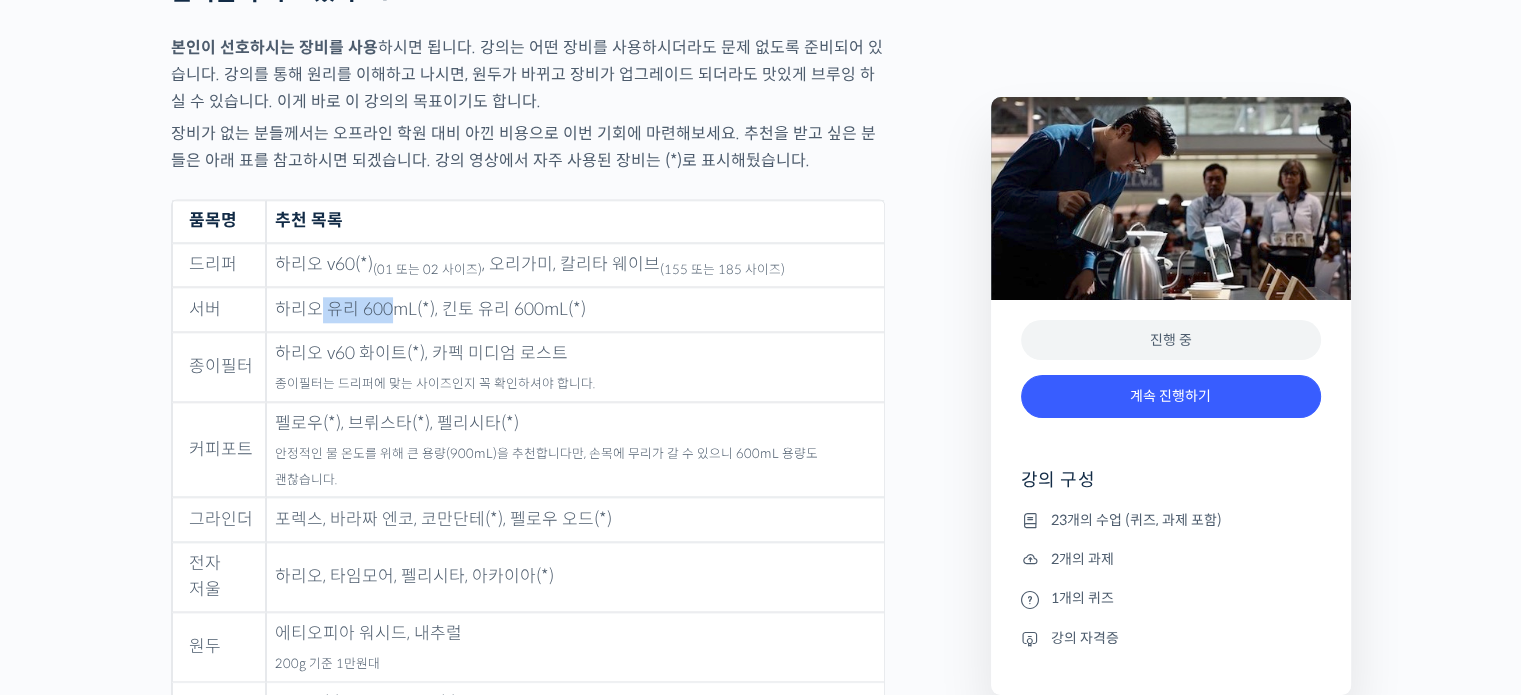 drag, startPoint x: 319, startPoint y: 383, endPoint x: 396, endPoint y: 382, distance: 77.00649 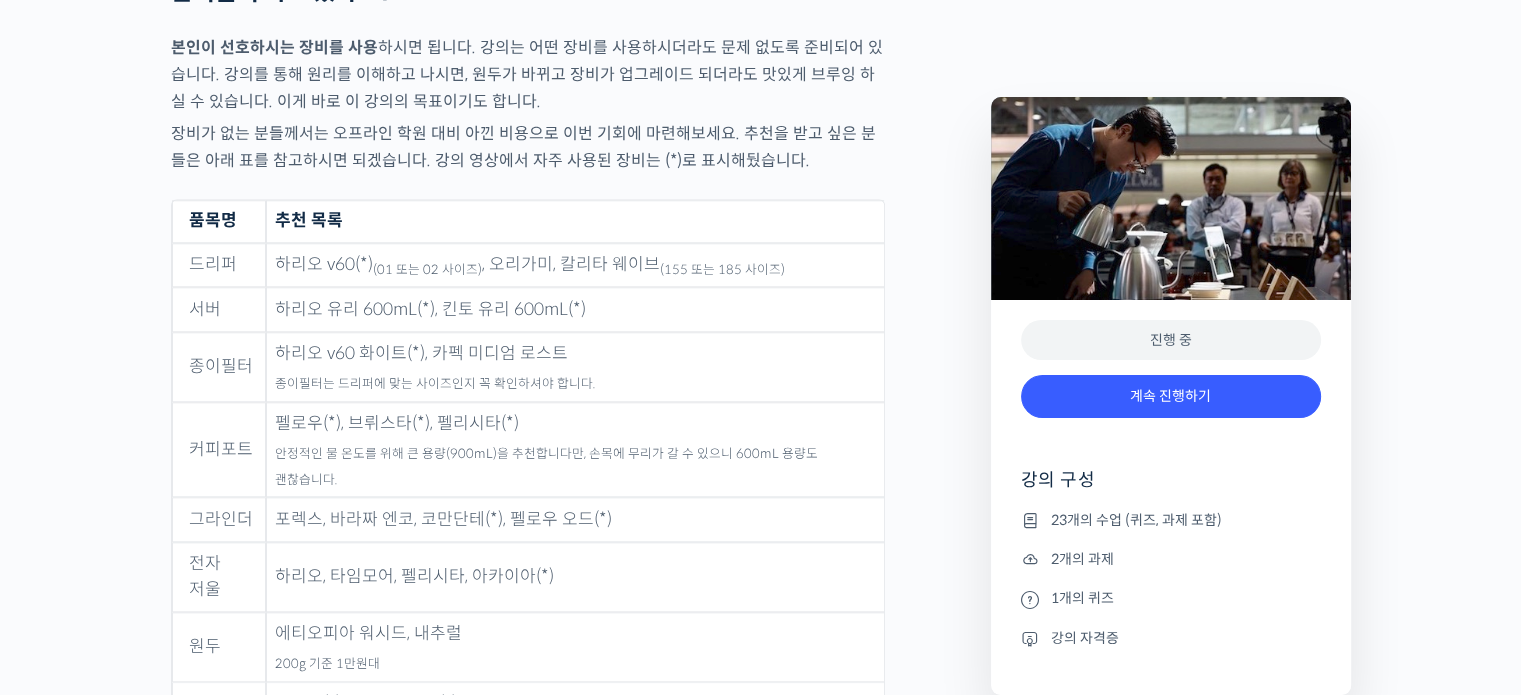 click on "하리오 유리 600mL(*), 킨토 유리 600mL(*)" at bounding box center (575, 309) 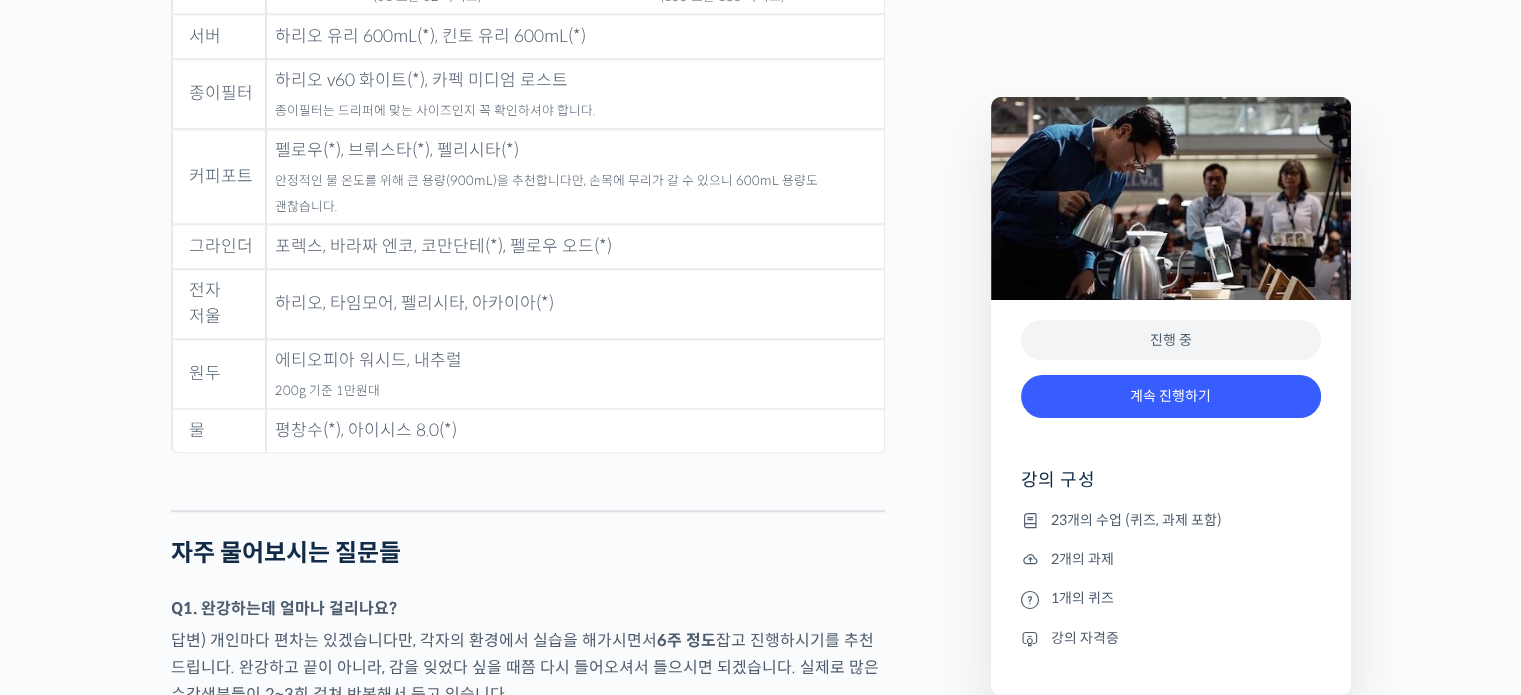 scroll, scrollTop: 9900, scrollLeft: 0, axis: vertical 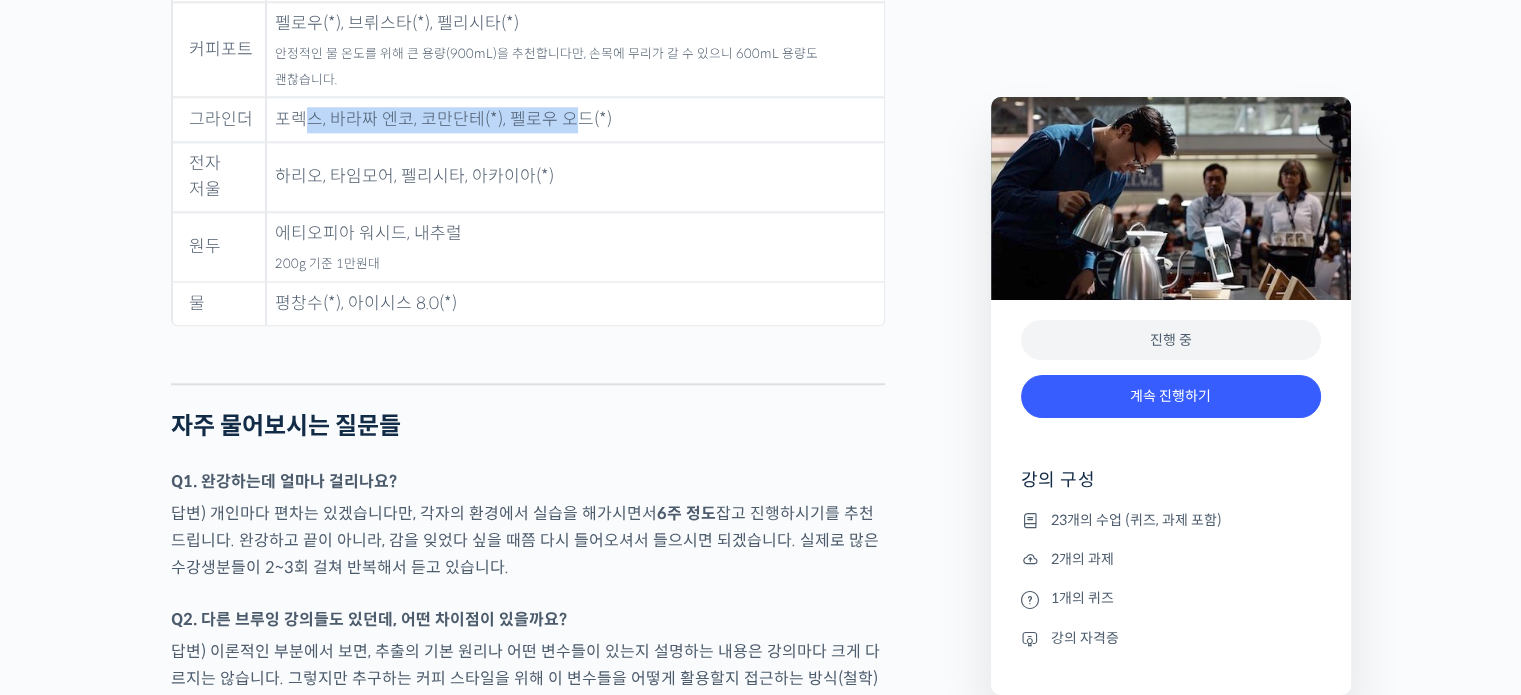 drag, startPoint x: 306, startPoint y: 148, endPoint x: 567, endPoint y: 143, distance: 261.04788 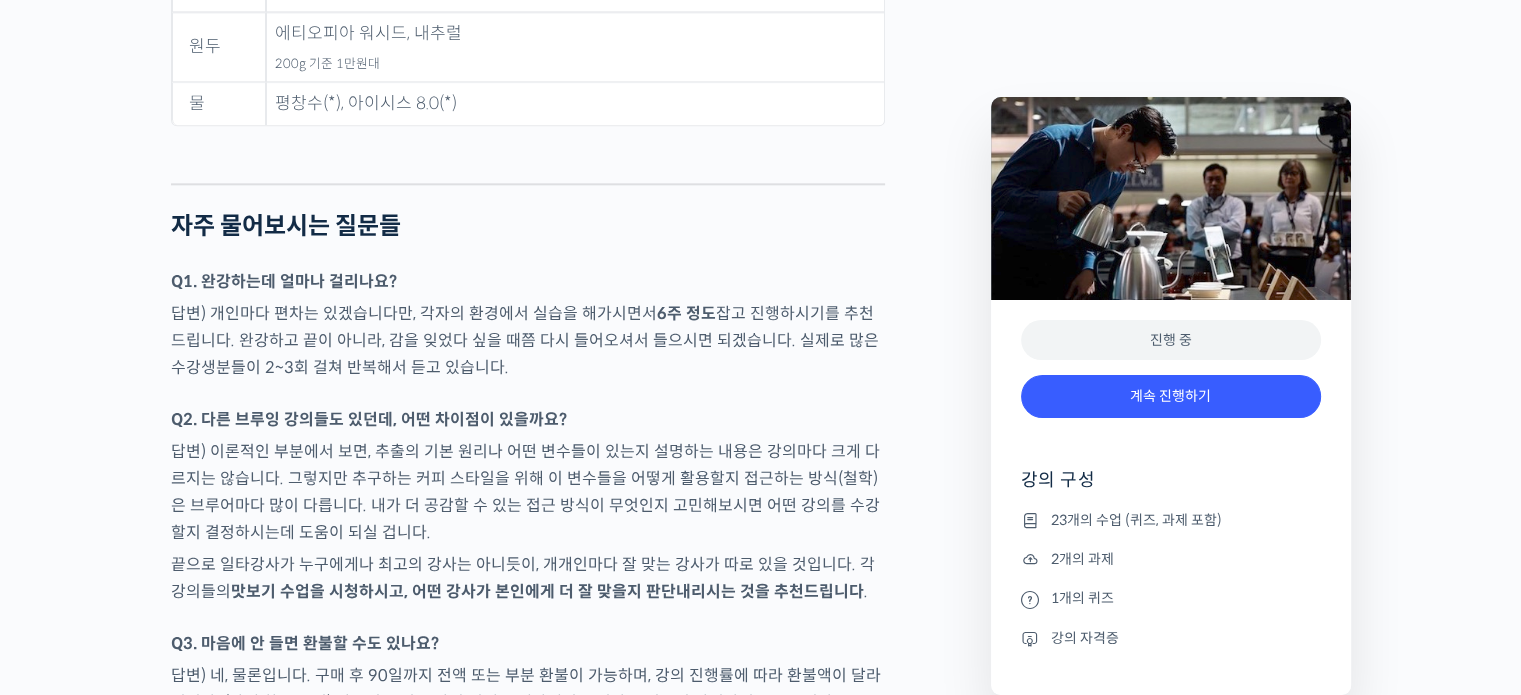 scroll, scrollTop: 10300, scrollLeft: 0, axis: vertical 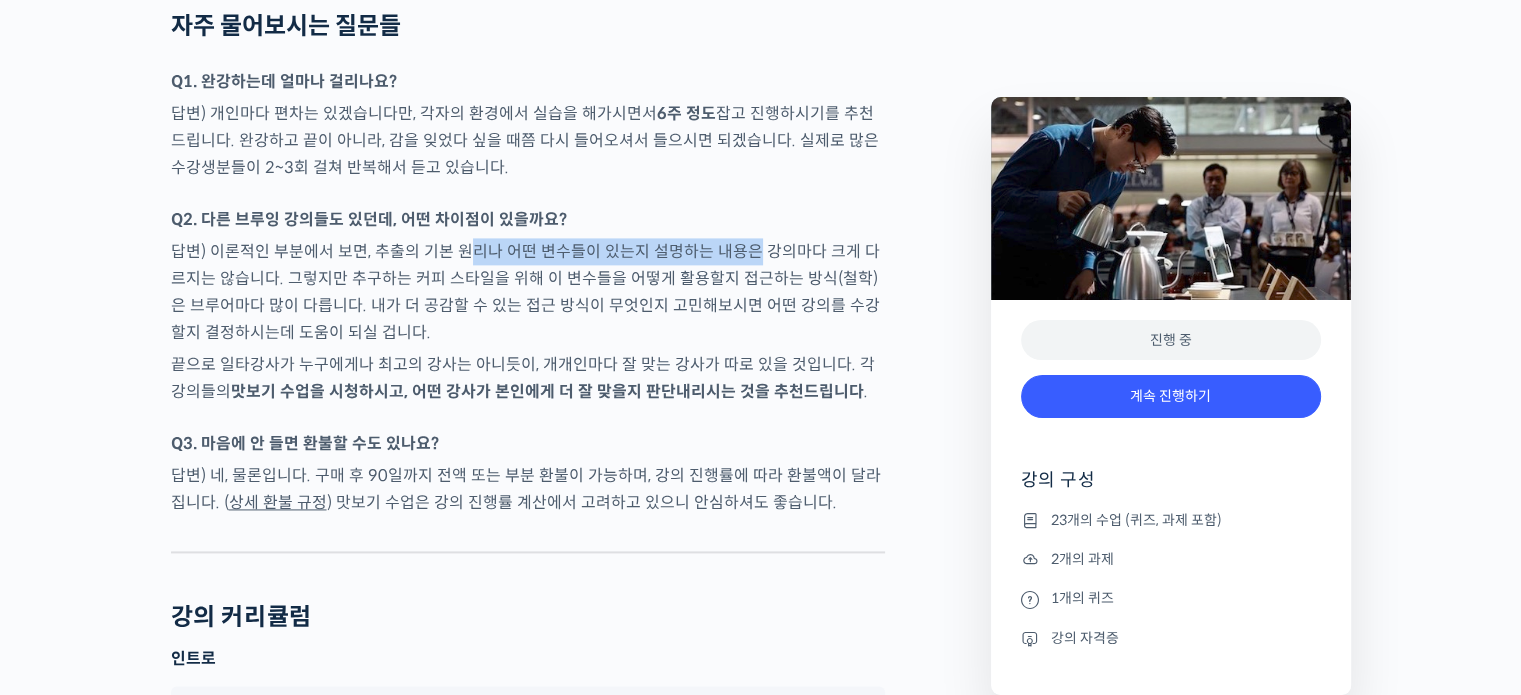 drag, startPoint x: 550, startPoint y: 246, endPoint x: 749, endPoint y: 246, distance: 199 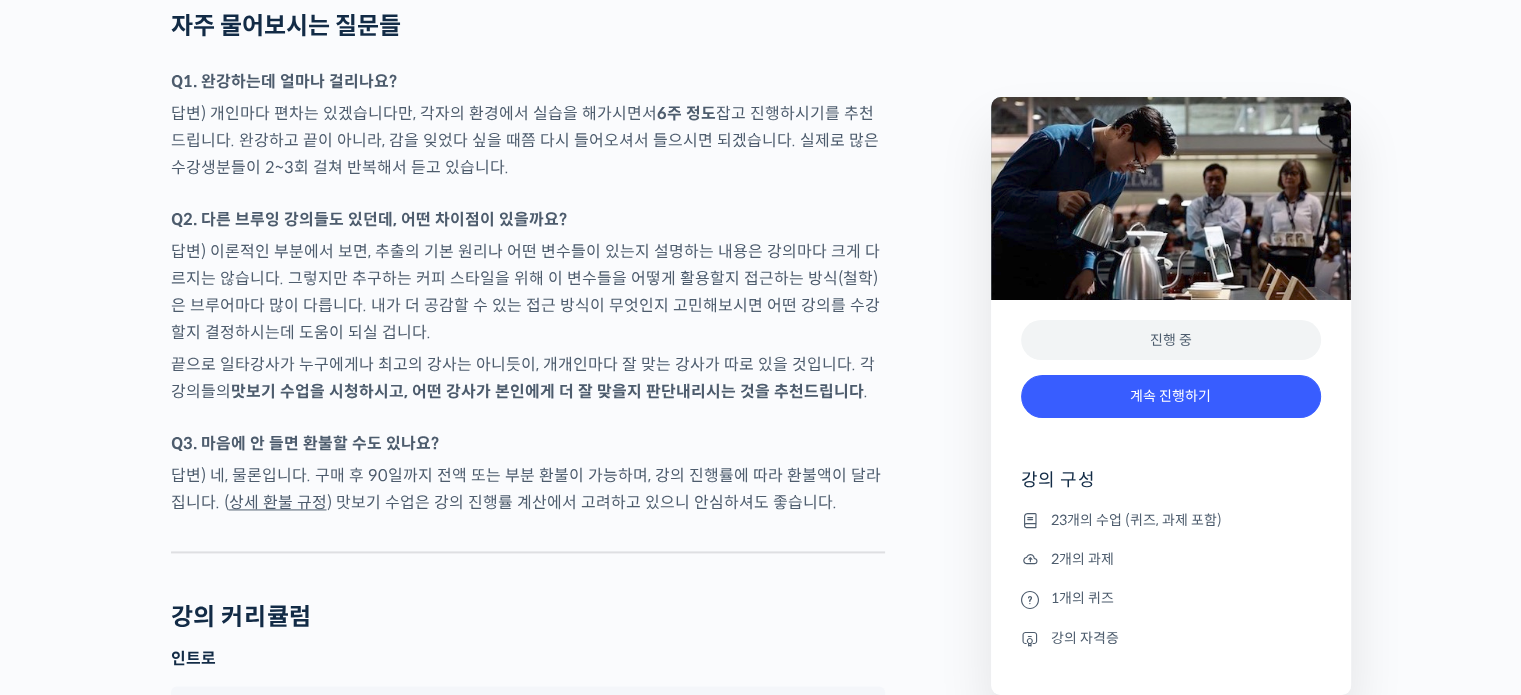 click on "답변) 이론적인 부분에서 보면, 추출의 기본 원리나 어떤 변수들이 있는지 설명하는 내용은 강의마다 크게 다르지는 않습니다. 그렇지만 추구하는 커피 스타일을 위해 이 변수들을 어떻게 활용할지 접근하는 방식(철학)은 브루어마다 많이 다릅니다. 내가 더 공감할 수 있는 접근 방식이 무엇인지 고민해보시면 어떤 강의를 수강할지 결정하시는데 도움이 되실 겁니다." at bounding box center (528, 292) 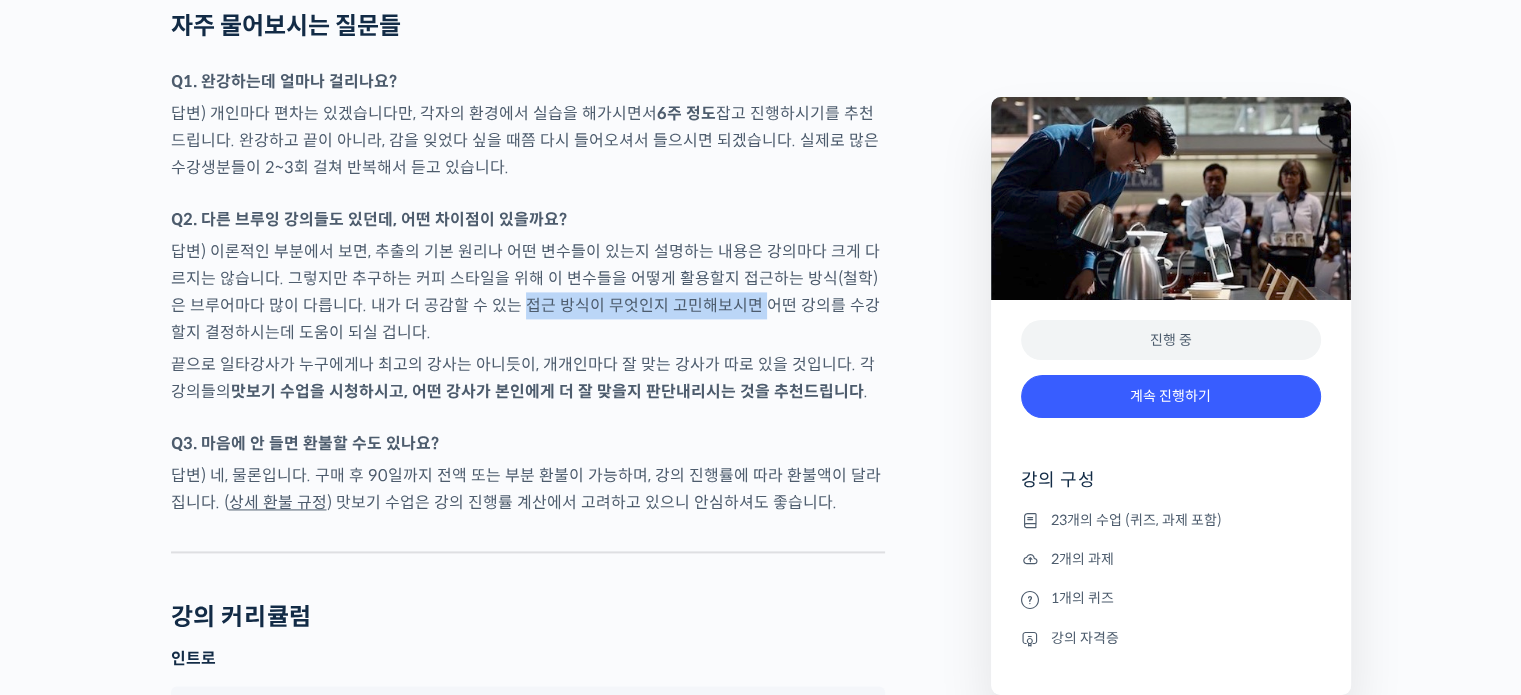 drag, startPoint x: 528, startPoint y: 311, endPoint x: 722, endPoint y: 313, distance: 194.01031 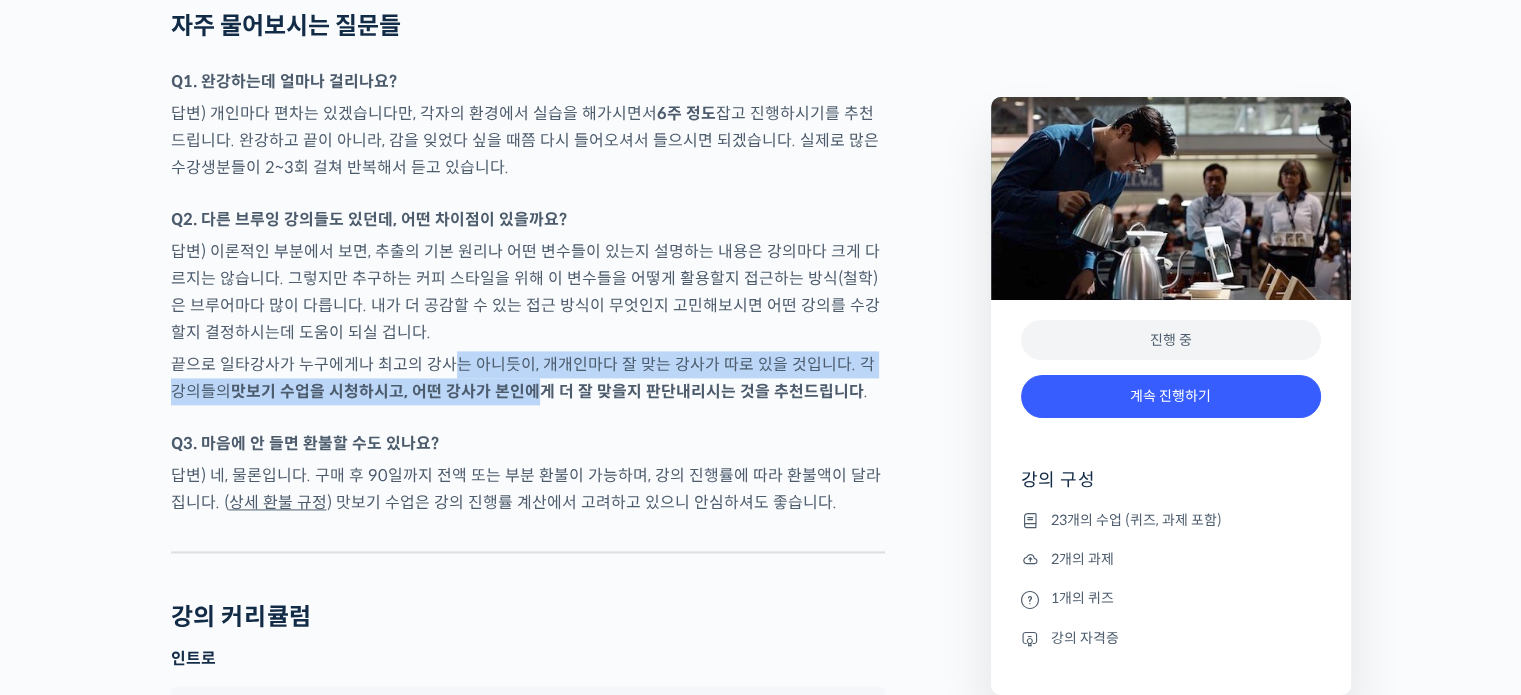 drag, startPoint x: 448, startPoint y: 381, endPoint x: 535, endPoint y: 406, distance: 90.52071 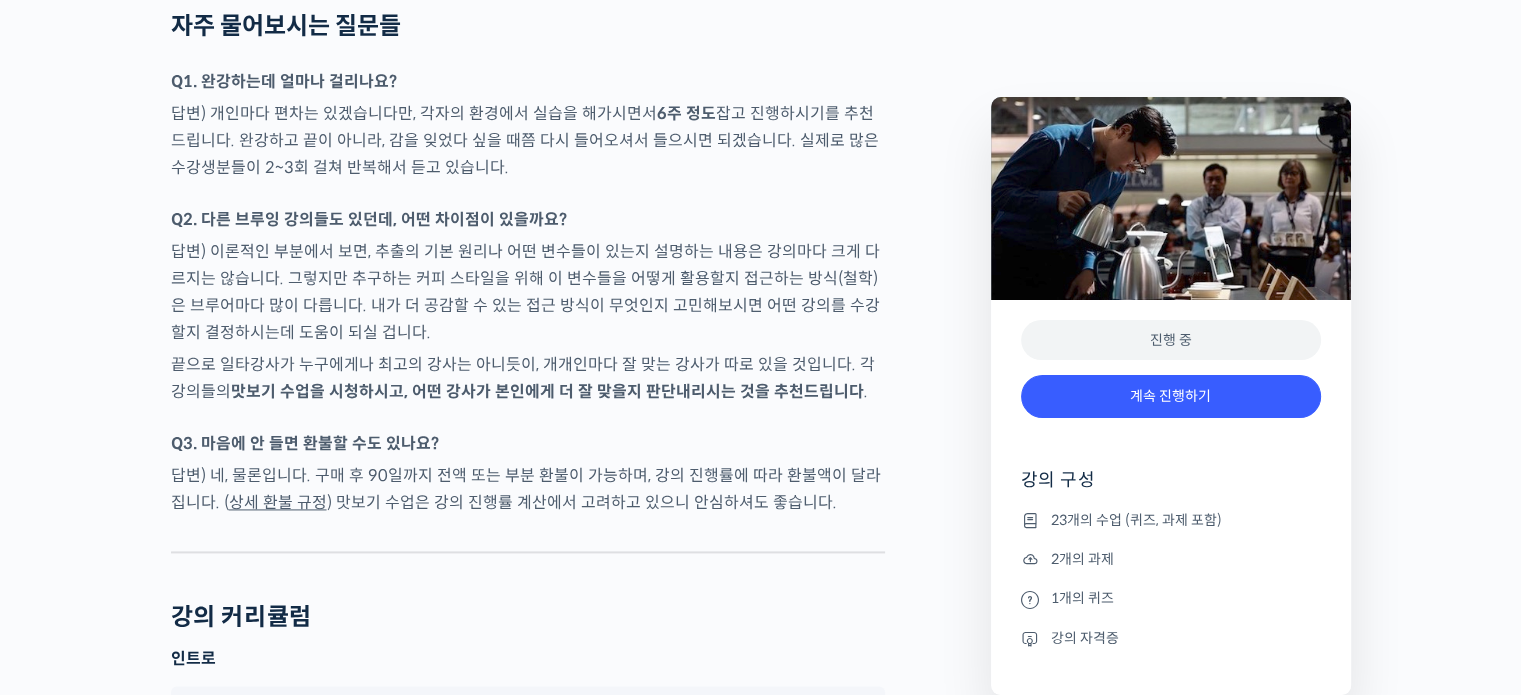 click on "Q3. 마음에 안 들면 환불할 수도 있나요?" at bounding box center [528, 443] 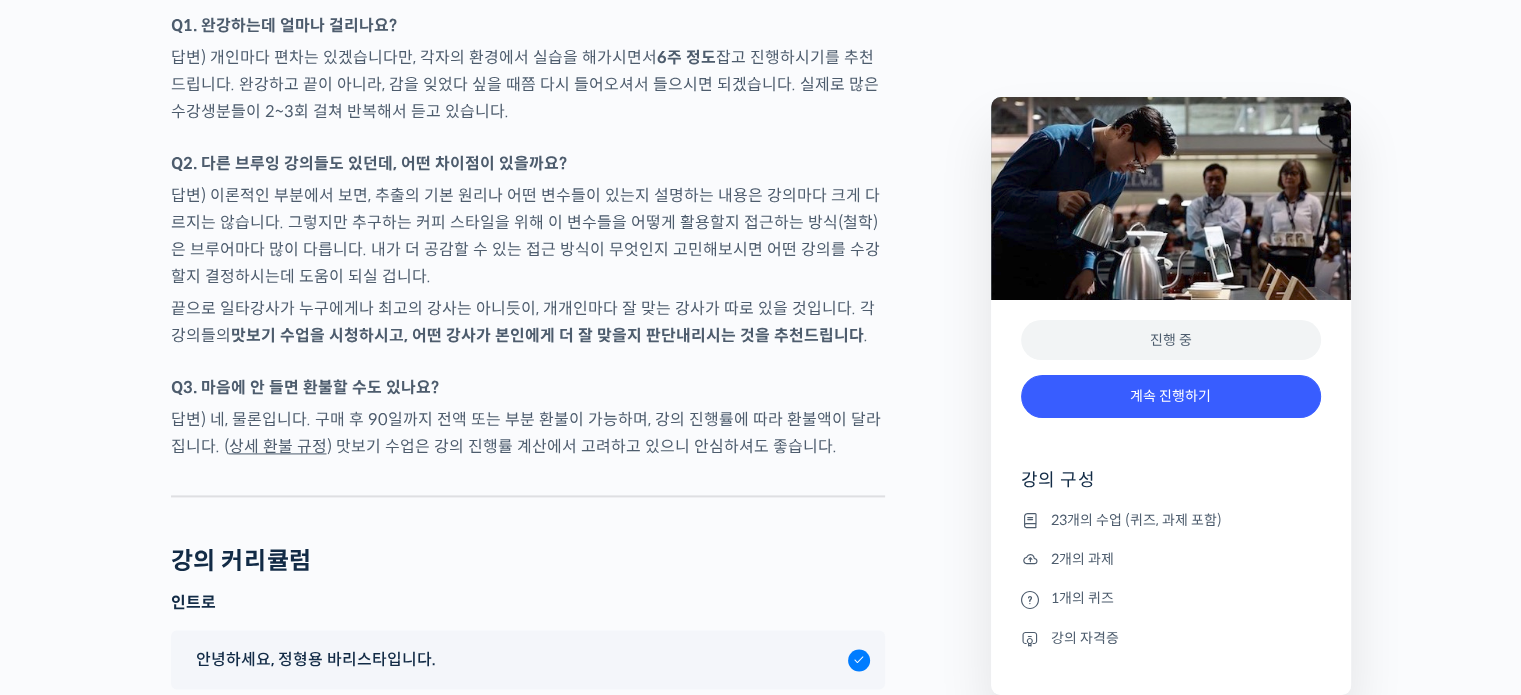 scroll, scrollTop: 10400, scrollLeft: 0, axis: vertical 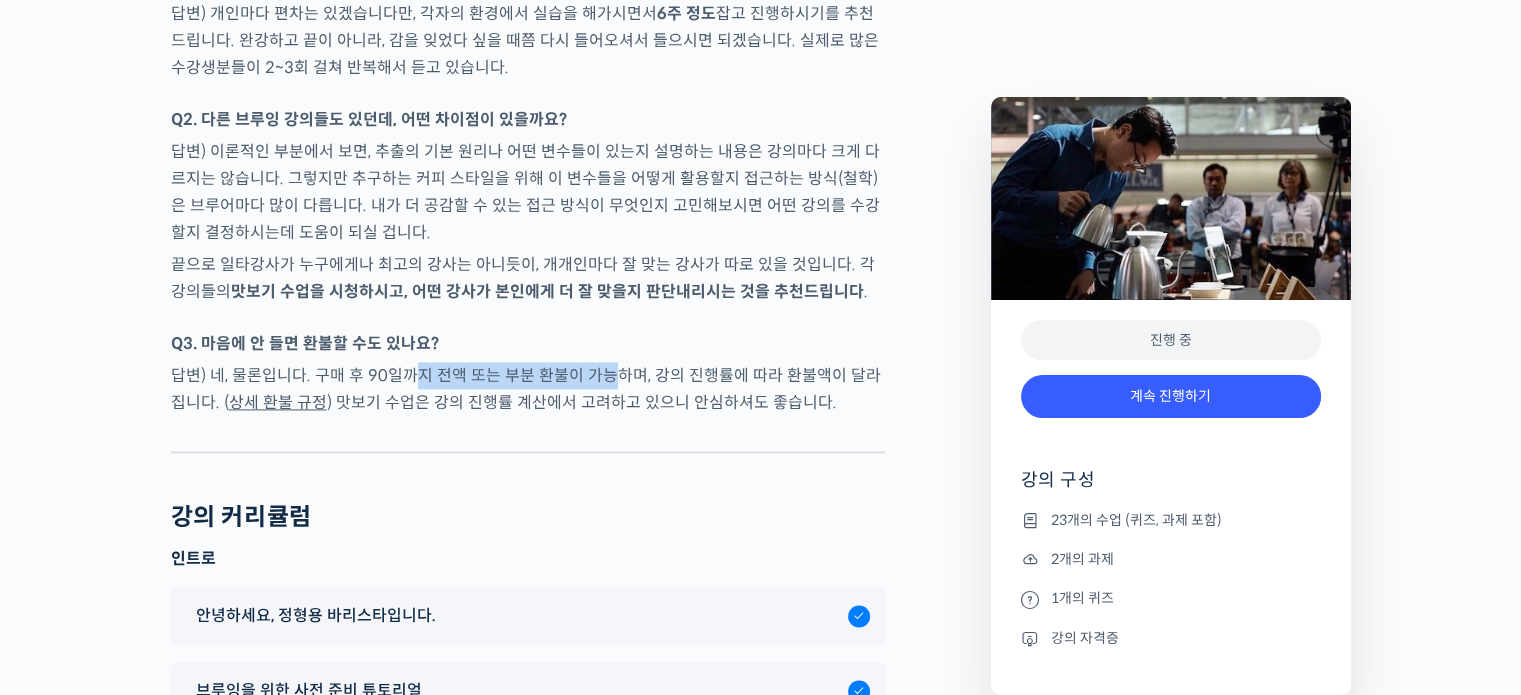 drag, startPoint x: 411, startPoint y: 382, endPoint x: 608, endPoint y: 393, distance: 197.30687 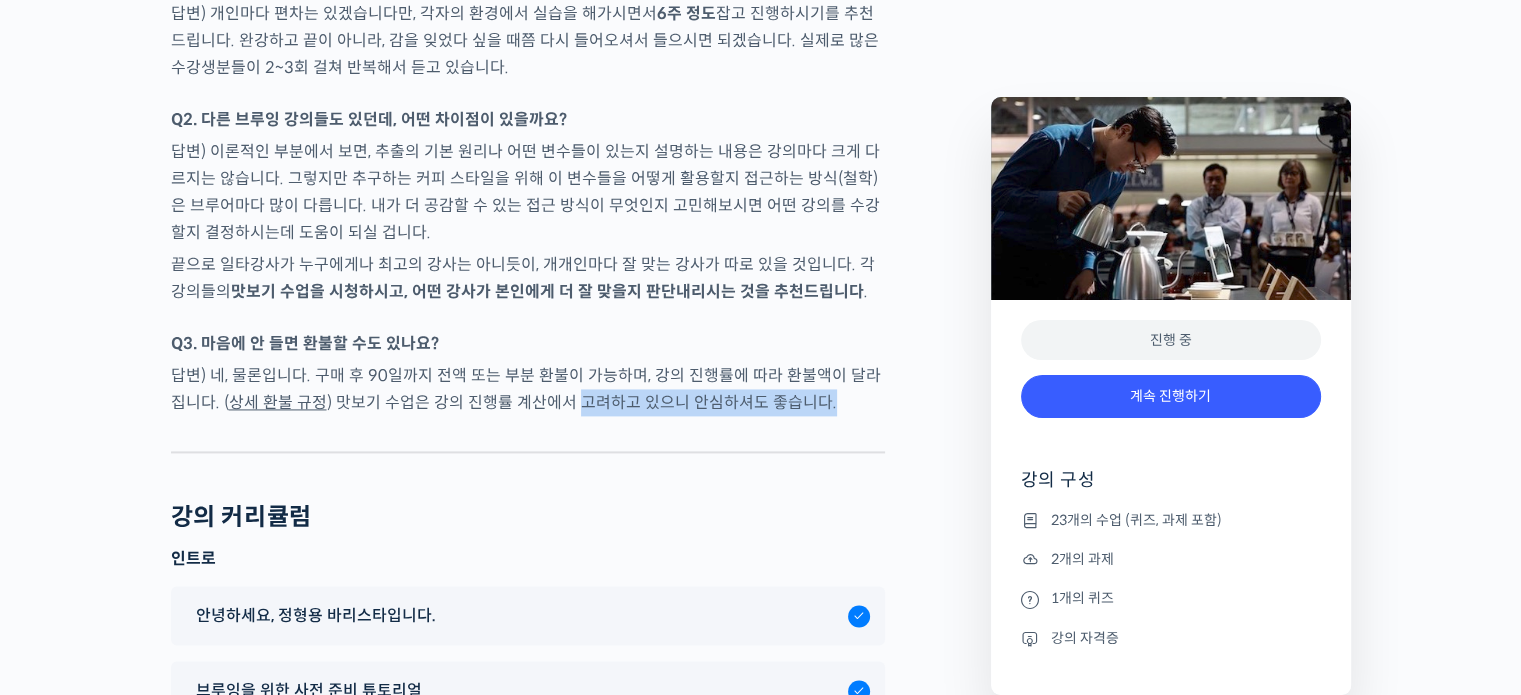 drag, startPoint x: 559, startPoint y: 409, endPoint x: 852, endPoint y: 423, distance: 293.3343 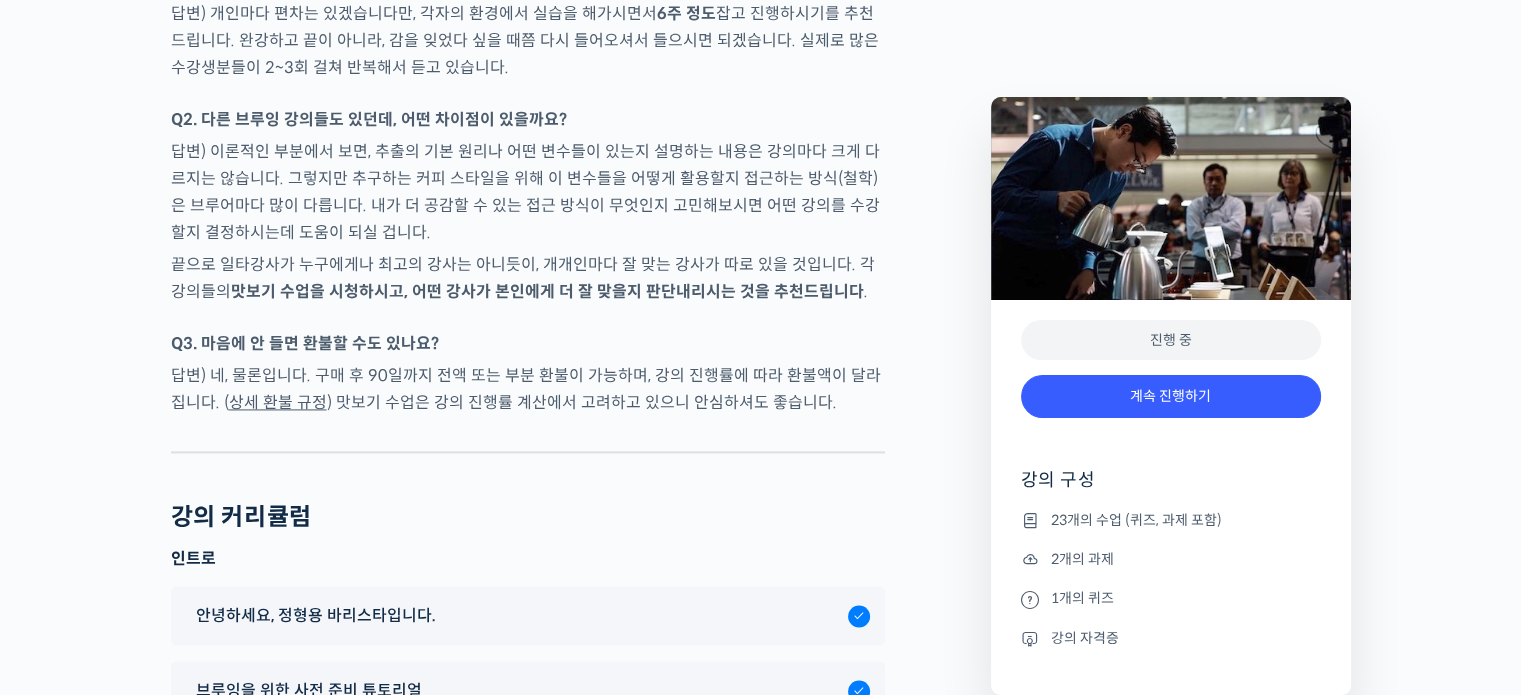 click on "정형용 바리스타를 소개합니다!
<코스피어(cospir)> 대표
2019 Korea Brewers Cup Championship 우승 🏆
2019 World Brewers Cup 국가대표 출전
2020 Korea Brewers Cup Championship 5위
2023 Korea Brewers Cup Championship 2위
챔피언의 노하우로 핸드드립이 더 맛있어집니다
YouTube <안스타> 채널 출연 영상
맛보기 수업을 확인해보세요
맛보기 수업 “6강: 브루잉 추출 도구의 특징”
클래스 소개
이 클래스의 최종 목적은 여러분 각자가 가지고 있는 원두 및 장비에 맞게 브루잉(핸드드립) 레시피를 직접 설계하실 수 있는 것입니다
전문가적인 기질을 타고난 분들을 위해 제작됐습니다.
똑같이 했는데 왜 똑같은 맛이 안 날까요?
비슷한 경험들 있으신가요?
." at bounding box center (528, -4537) 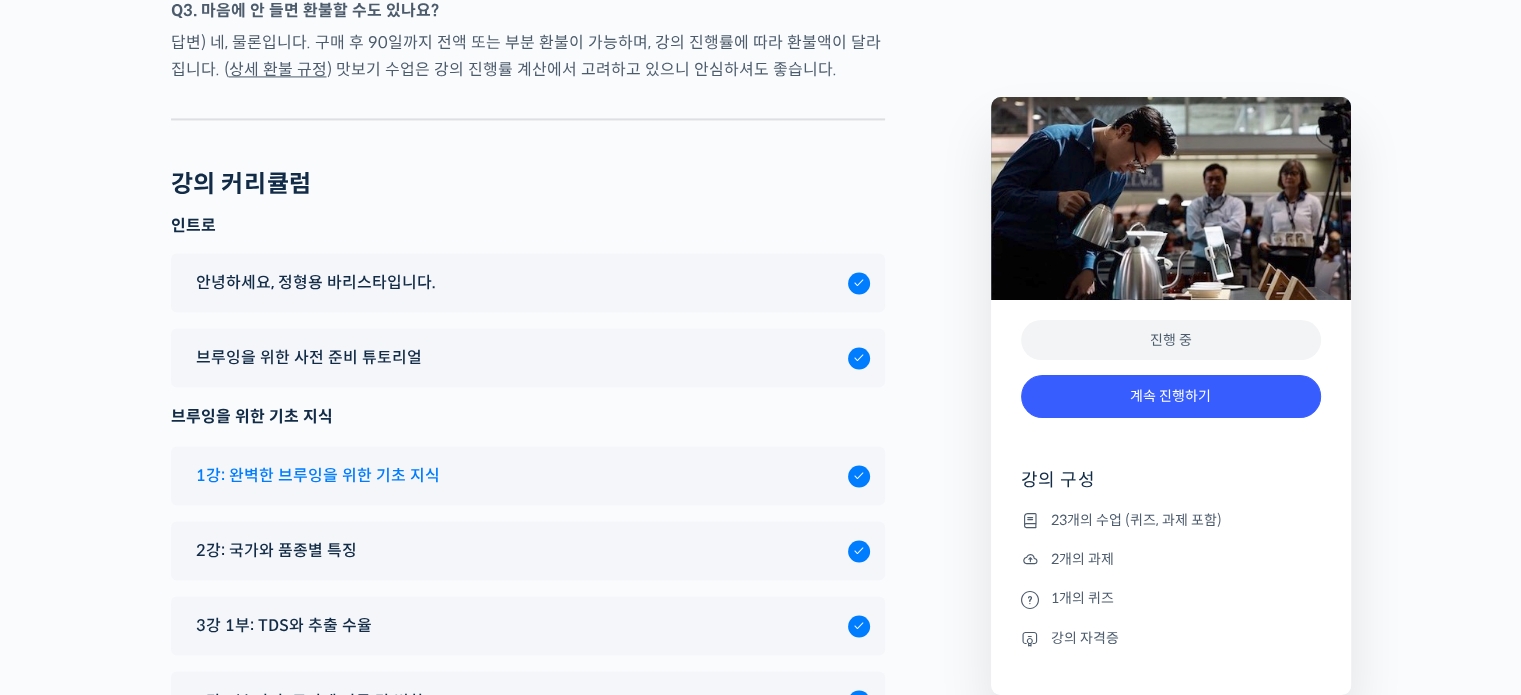 scroll, scrollTop: 10800, scrollLeft: 0, axis: vertical 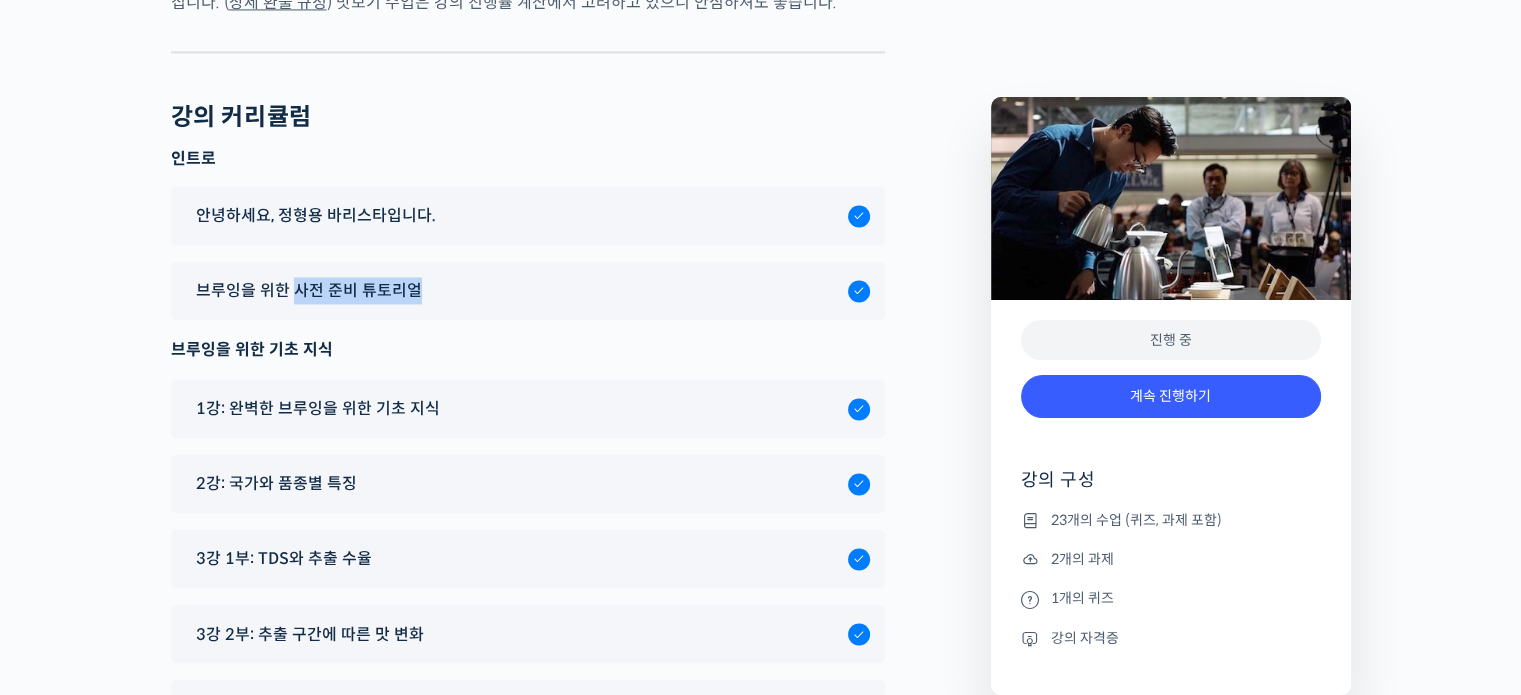 drag, startPoint x: 296, startPoint y: 277, endPoint x: 563, endPoint y: 338, distance: 273.87955 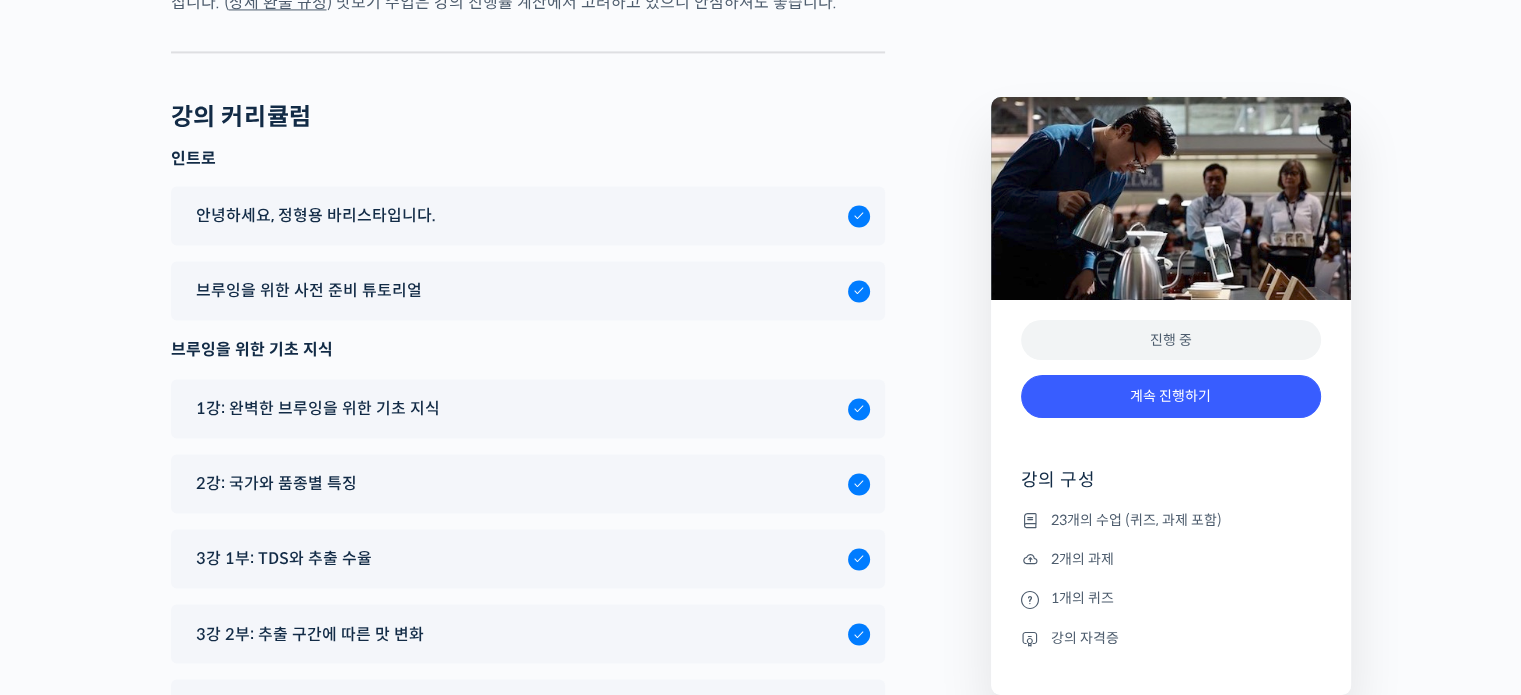 click on "기초부터 정확히, 브루잉 국가대표의 브루잉 AtoZ 클래스
강의 상세 내용 확인하기
47% 진행
최근 활동: 2023년 08월 14일 2:08 오후
정형용 바리스타를 소개합니다!
<코스피어(cospir)> 대표
2019 Korea Brewers Cup Championship 우승 🏆
2019 World Brewers Cup 국가대표 출전
2020 Korea Brewers Cup Championship 5위
2023 Korea Brewers Cup Championship 2위
챔피언의 노하우로 핸드드립이 더 맛있어집니다
YouTube <안스타> 채널 출연 영상
맛보기 수업을 확인해보세요
맛보기 수업 “6강: 브루잉 추출 도구의 특징”" at bounding box center (760, -3869) 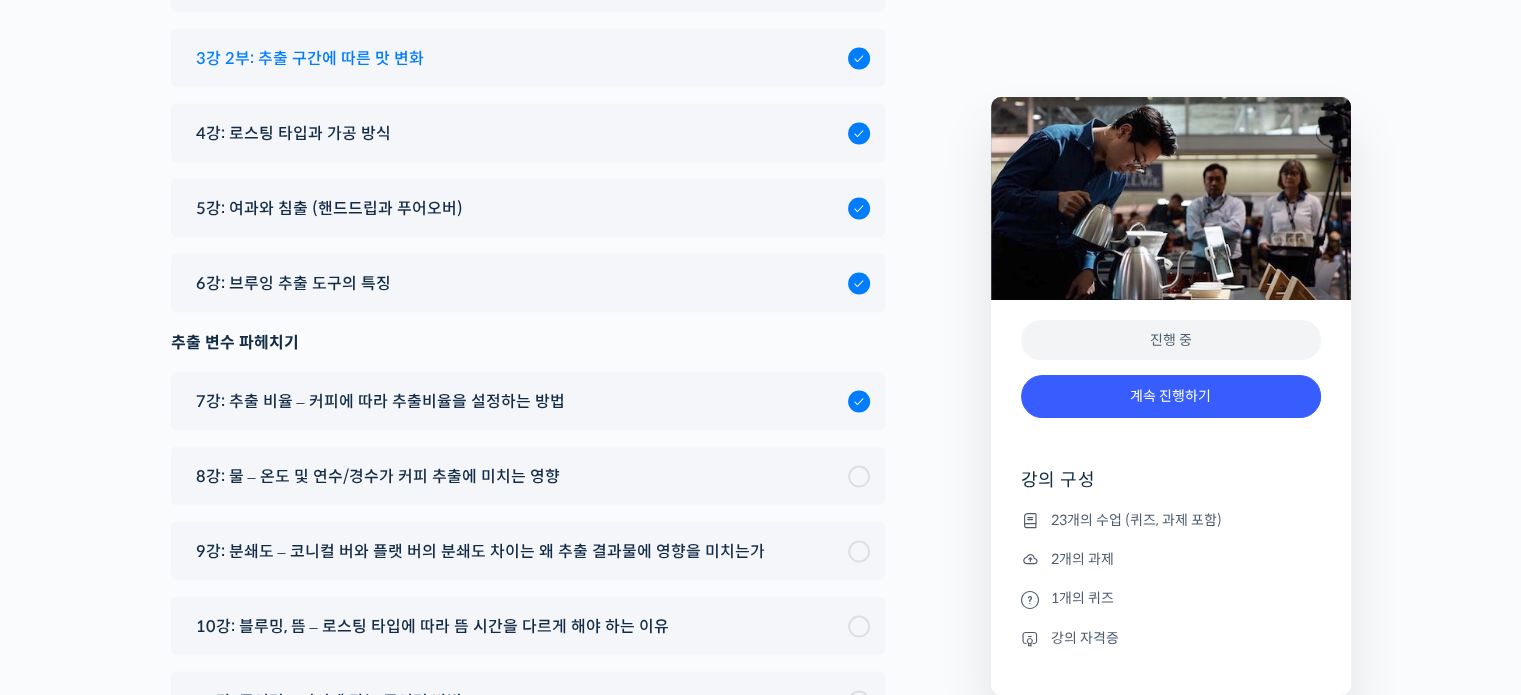 scroll, scrollTop: 11500, scrollLeft: 0, axis: vertical 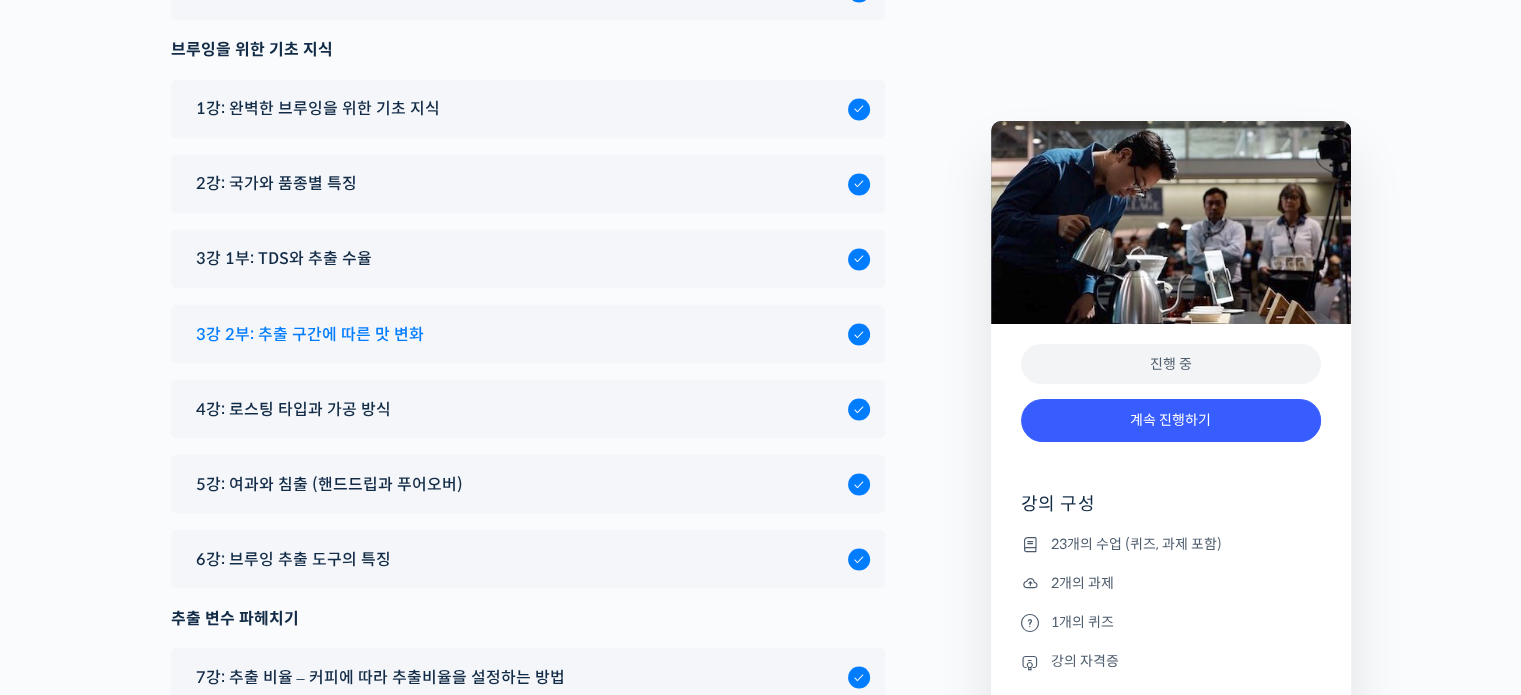 click at bounding box center [862, 342] 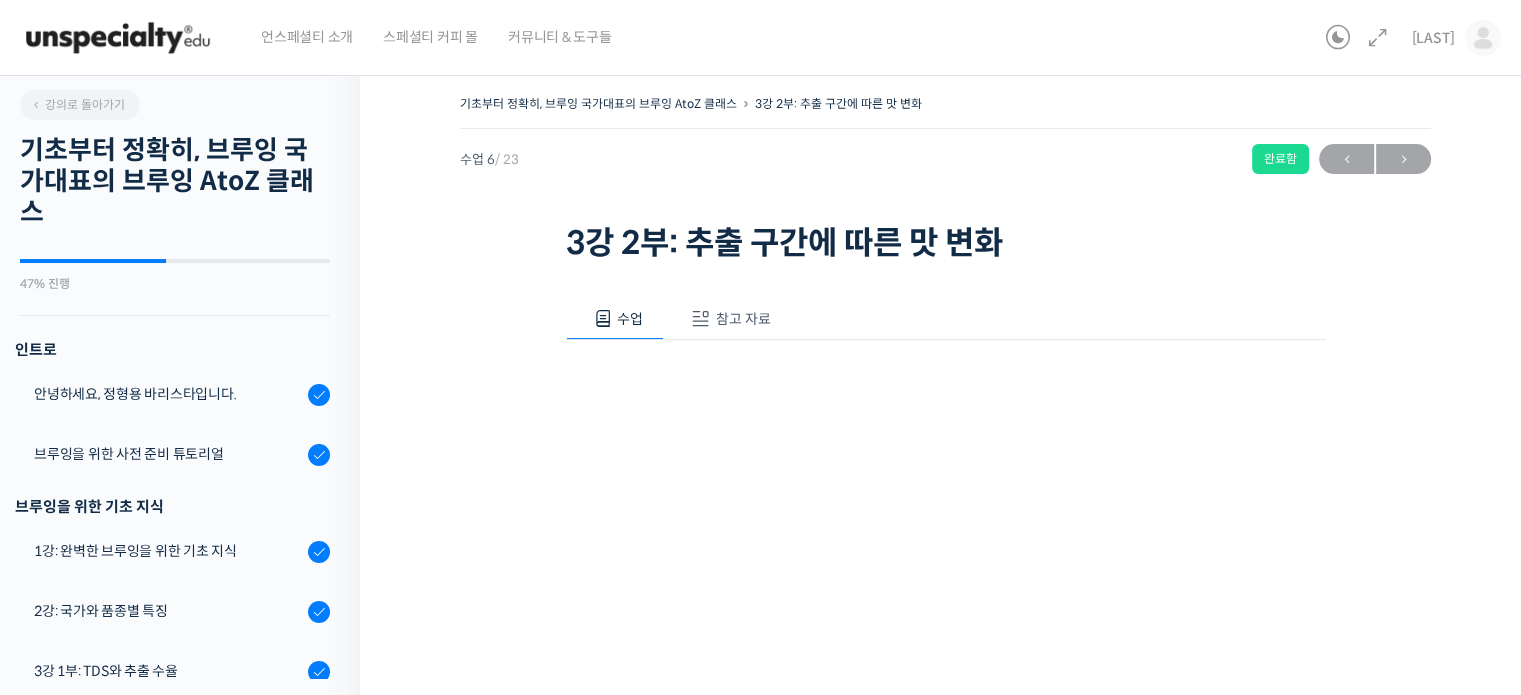 scroll, scrollTop: 0, scrollLeft: 0, axis: both 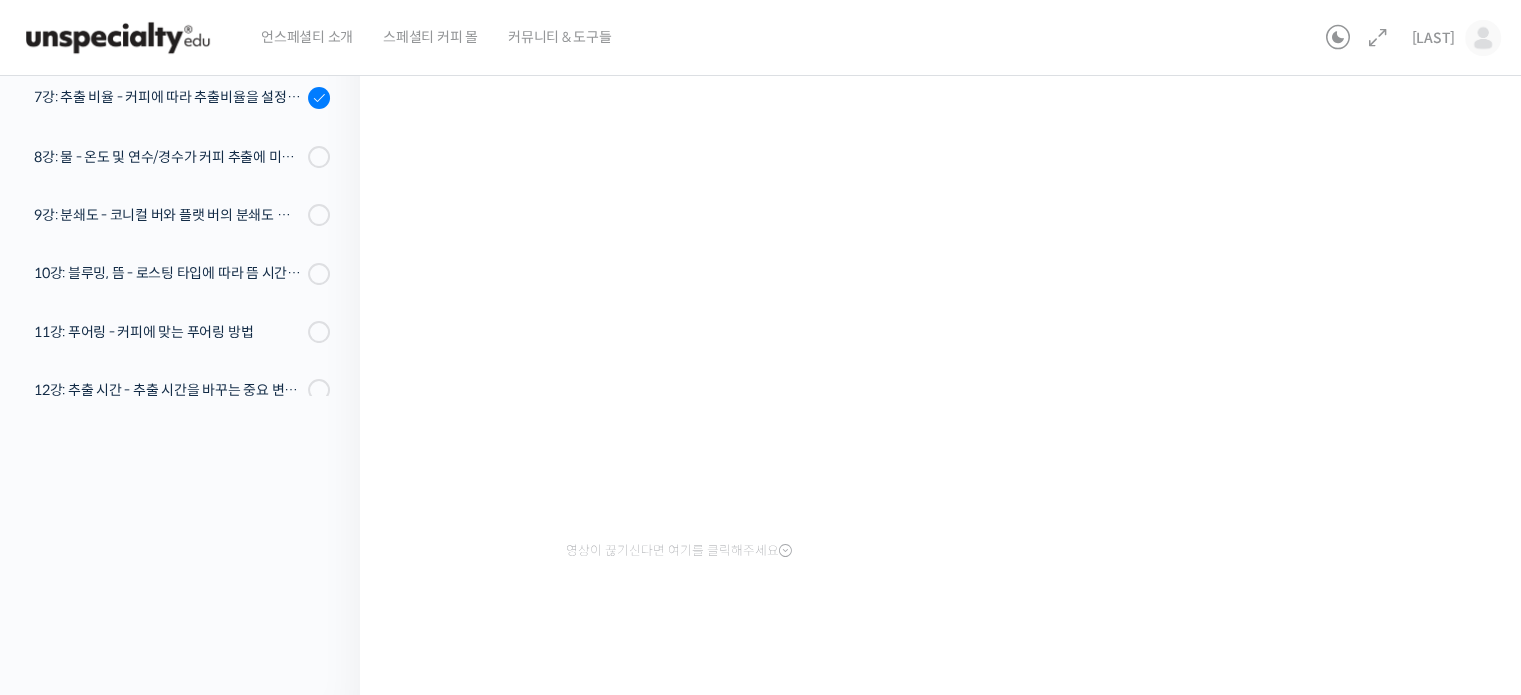 click on "수업
참고 자료
영상이 끊기신다면 여기를 클릭해주세요
PPT 수업 자료 (클릭하시면 새 창에서 열립니다)
보충 교보재 (클릭하시면 새 창에서 열립니다)
영상에 나온 장비 정보
드리퍼: 하리오 v60 02 사이즈
종이필터: 하리오 02 사이즈(흰색)
서버: 하리오 02 사이즈(700mL), 킨토(600mL)
커피포트: 펠리시타(600mL)
저울: 아카이아" at bounding box center (946, 321) 